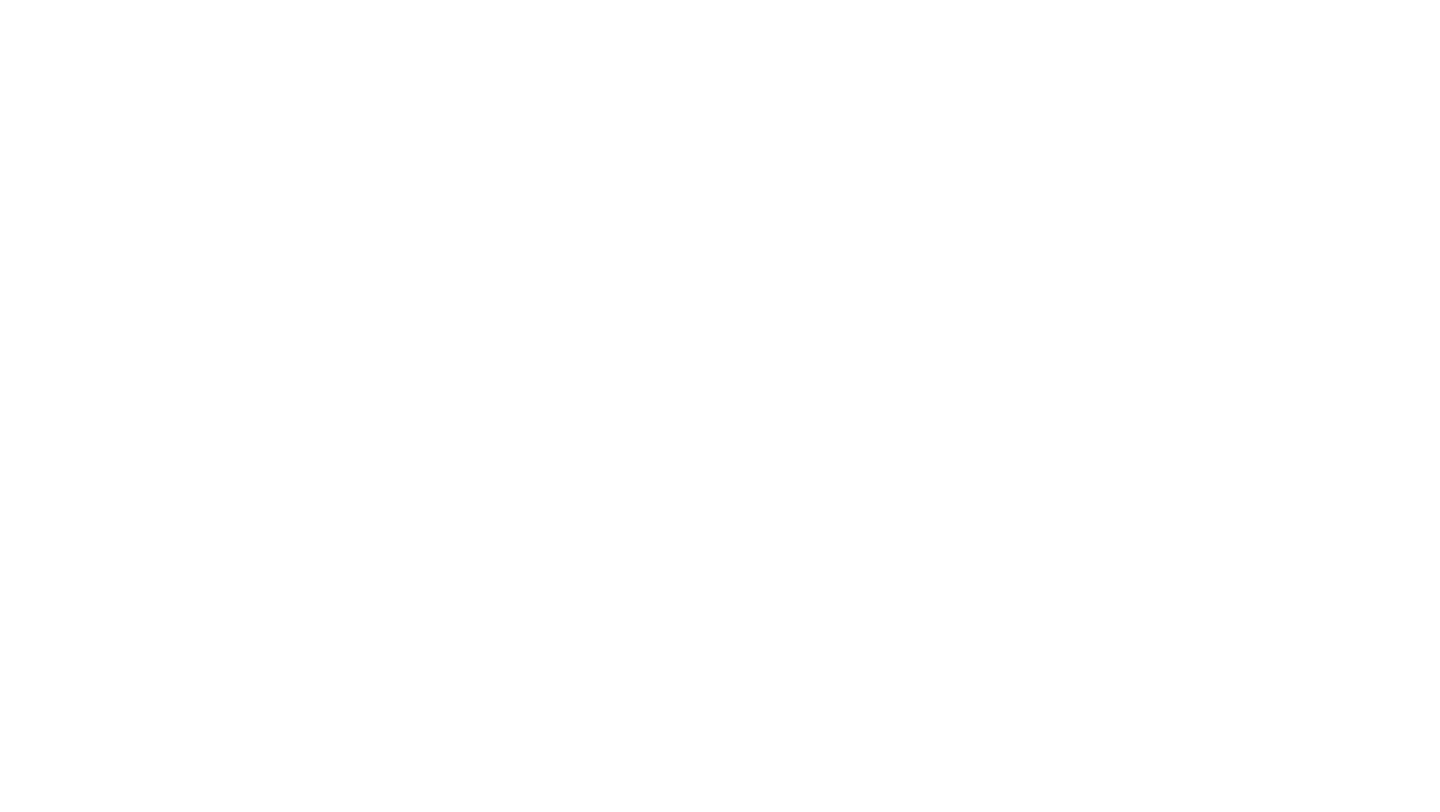 scroll, scrollTop: 0, scrollLeft: 0, axis: both 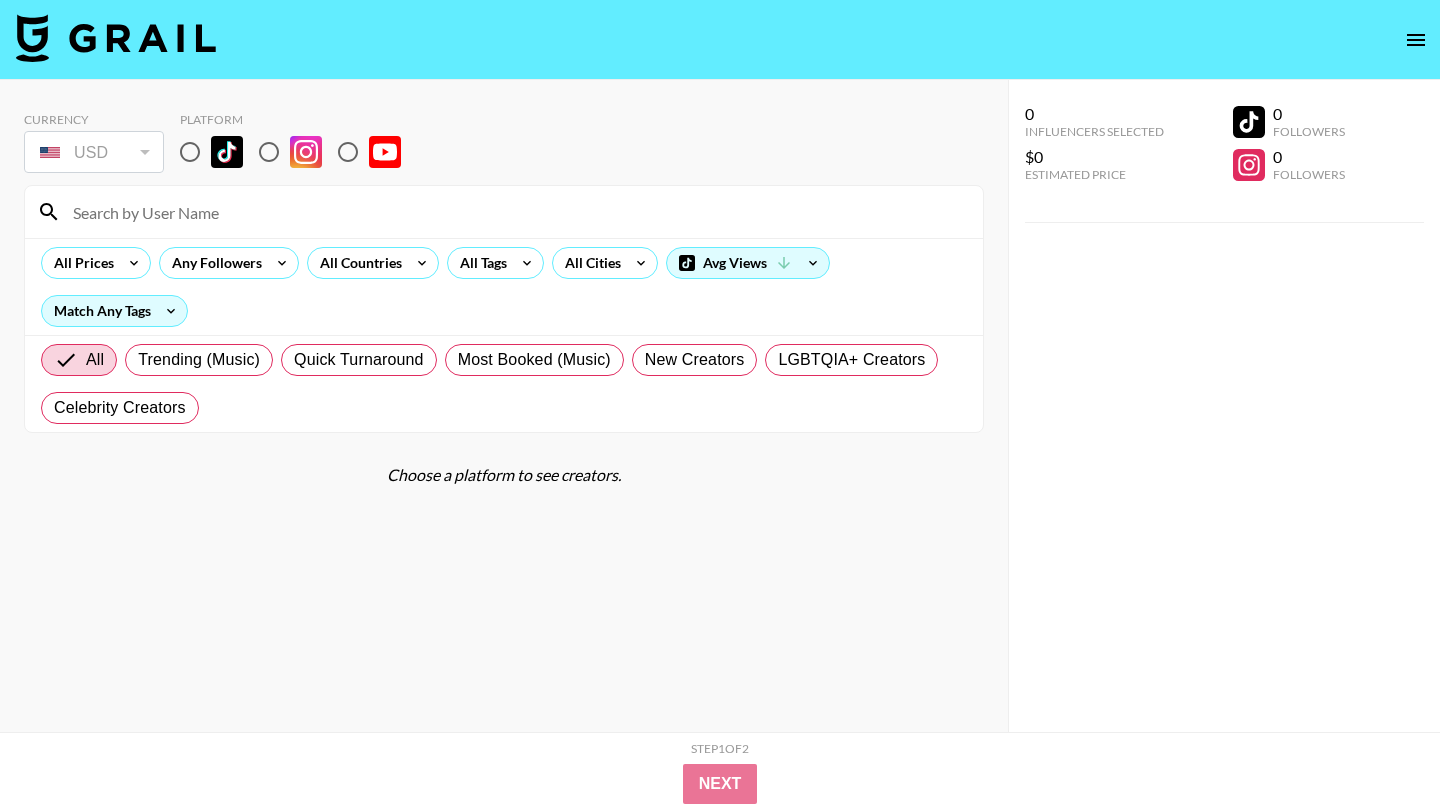 click at bounding box center (516, 212) 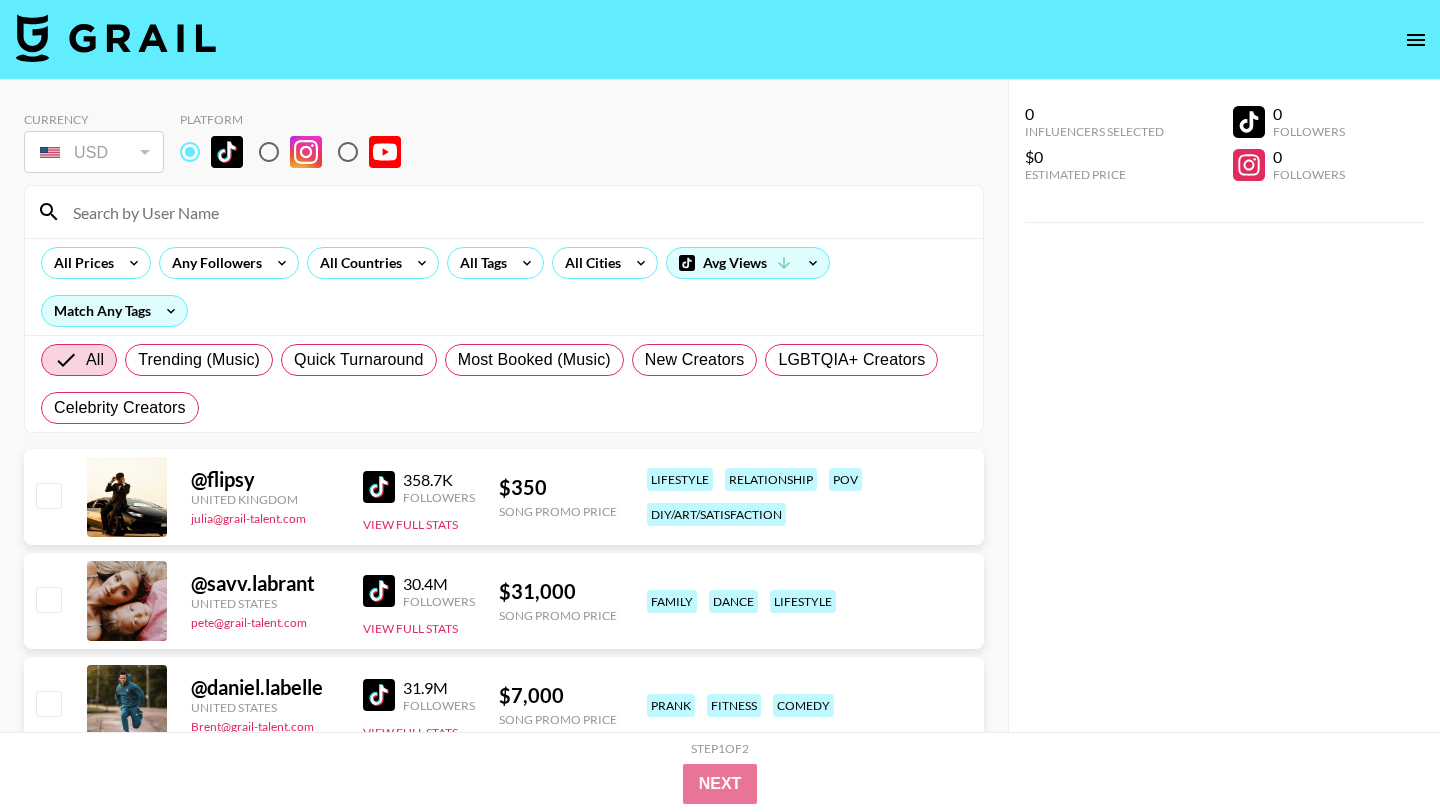 click at bounding box center [516, 212] 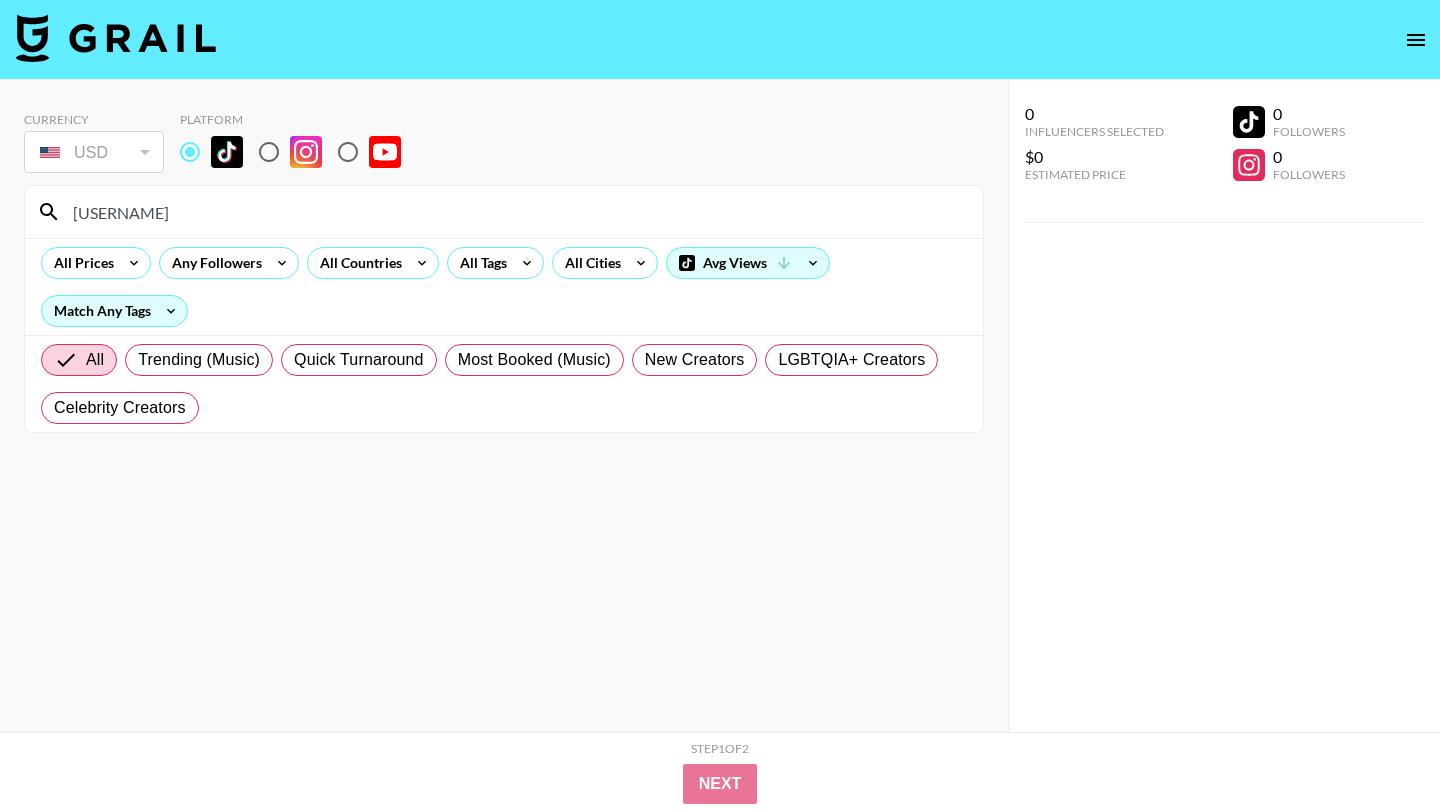 click on "[USERNAME]" at bounding box center [516, 212] 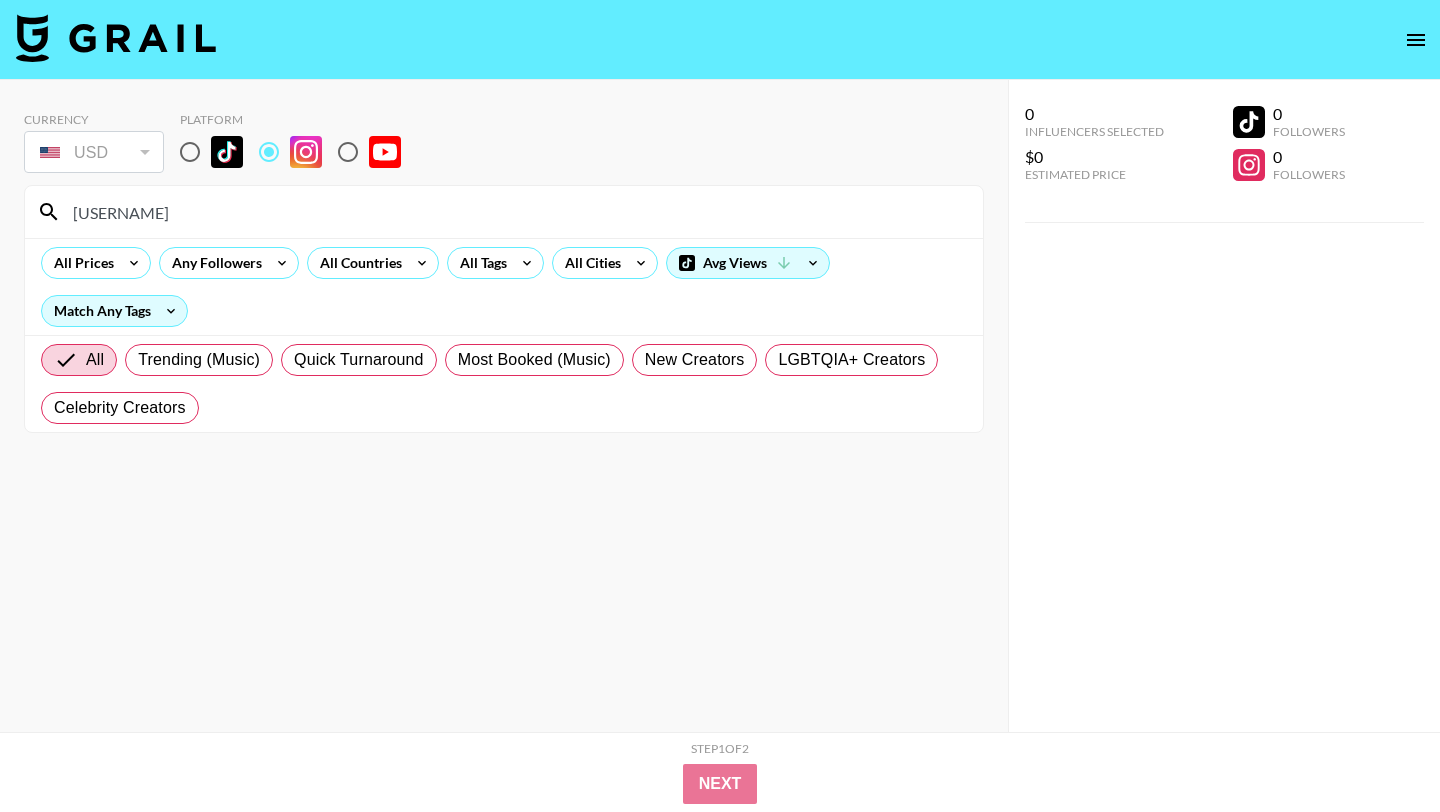 click on "[USERNAME]" at bounding box center (516, 212) 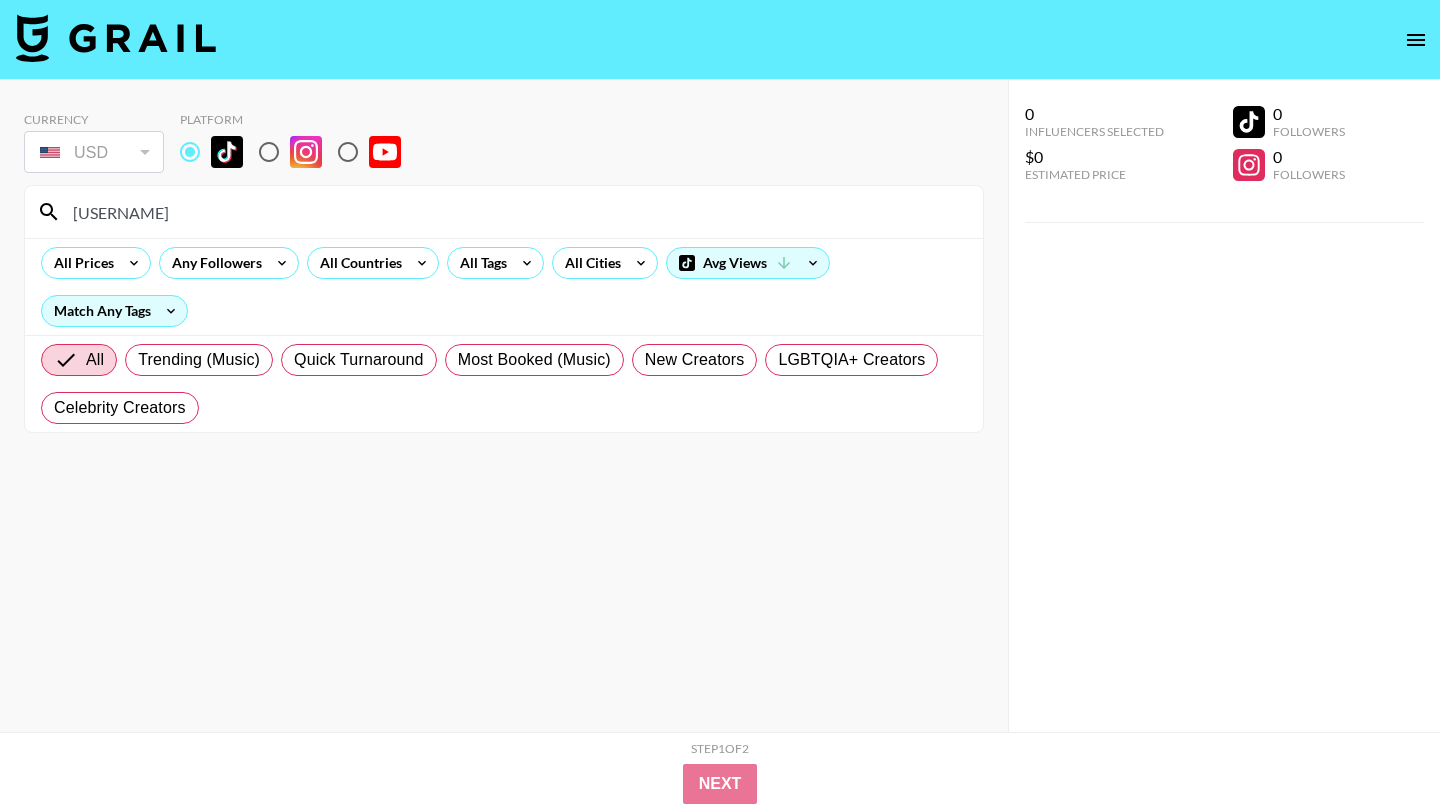 click on "[USERNAME]" at bounding box center (516, 212) 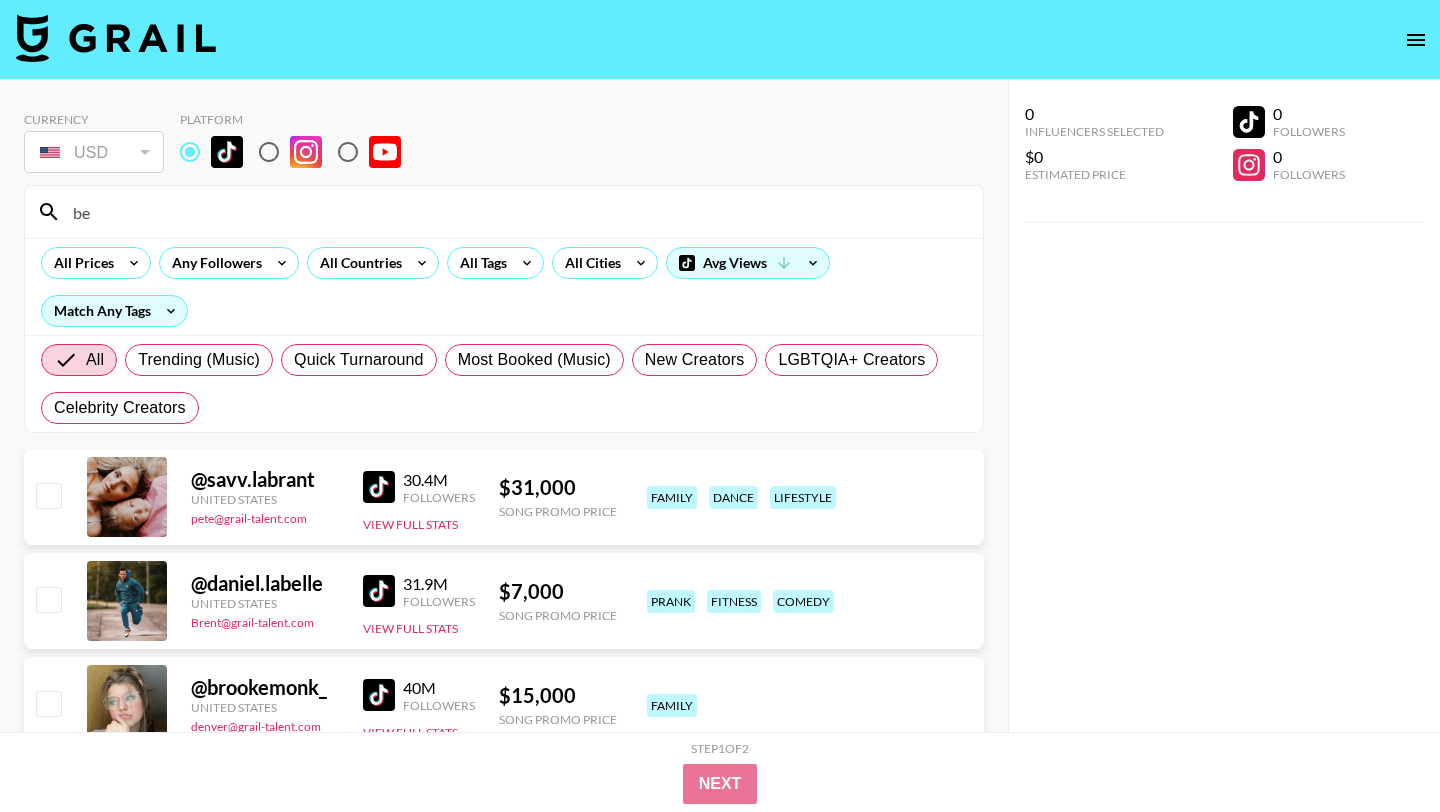 type on "b" 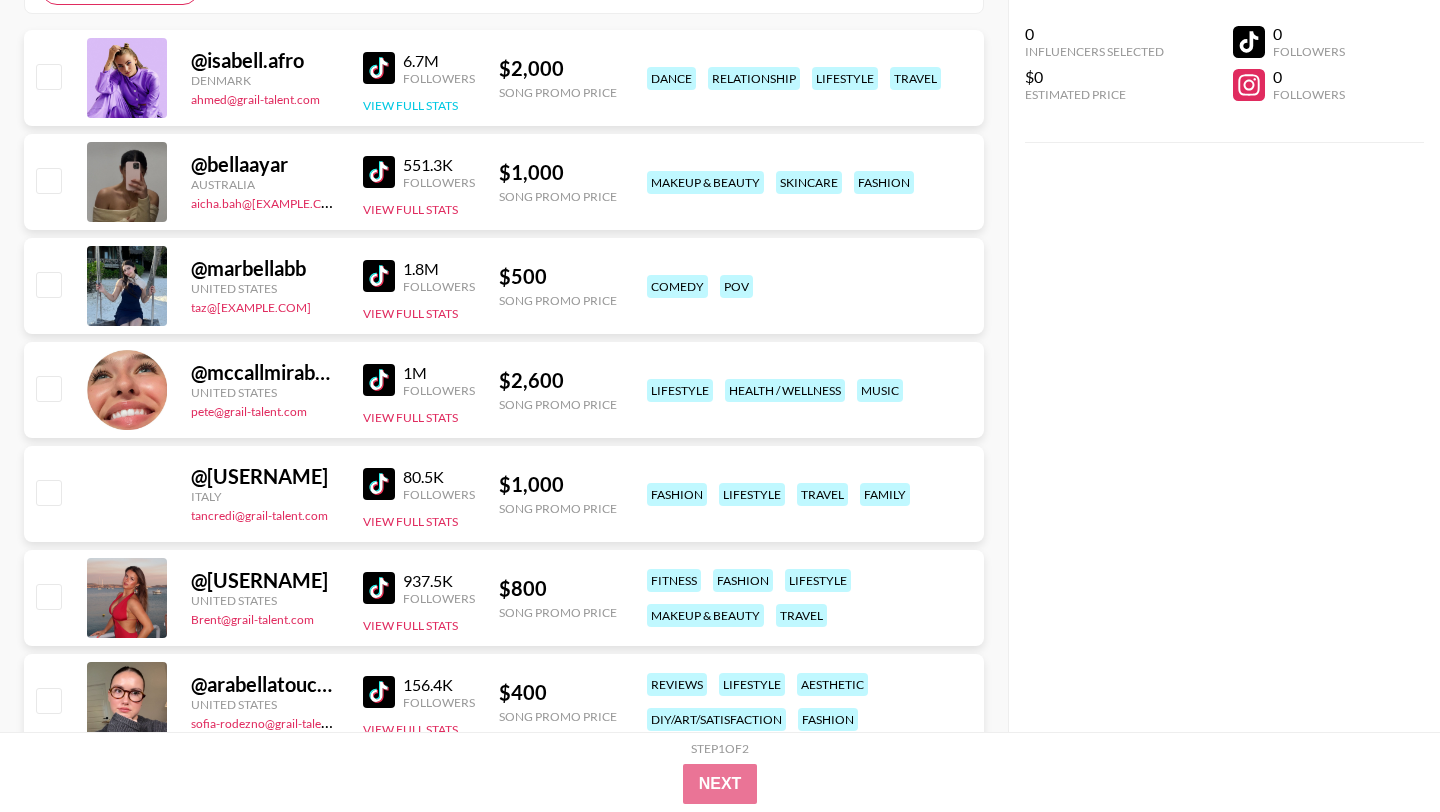 scroll, scrollTop: 202, scrollLeft: 0, axis: vertical 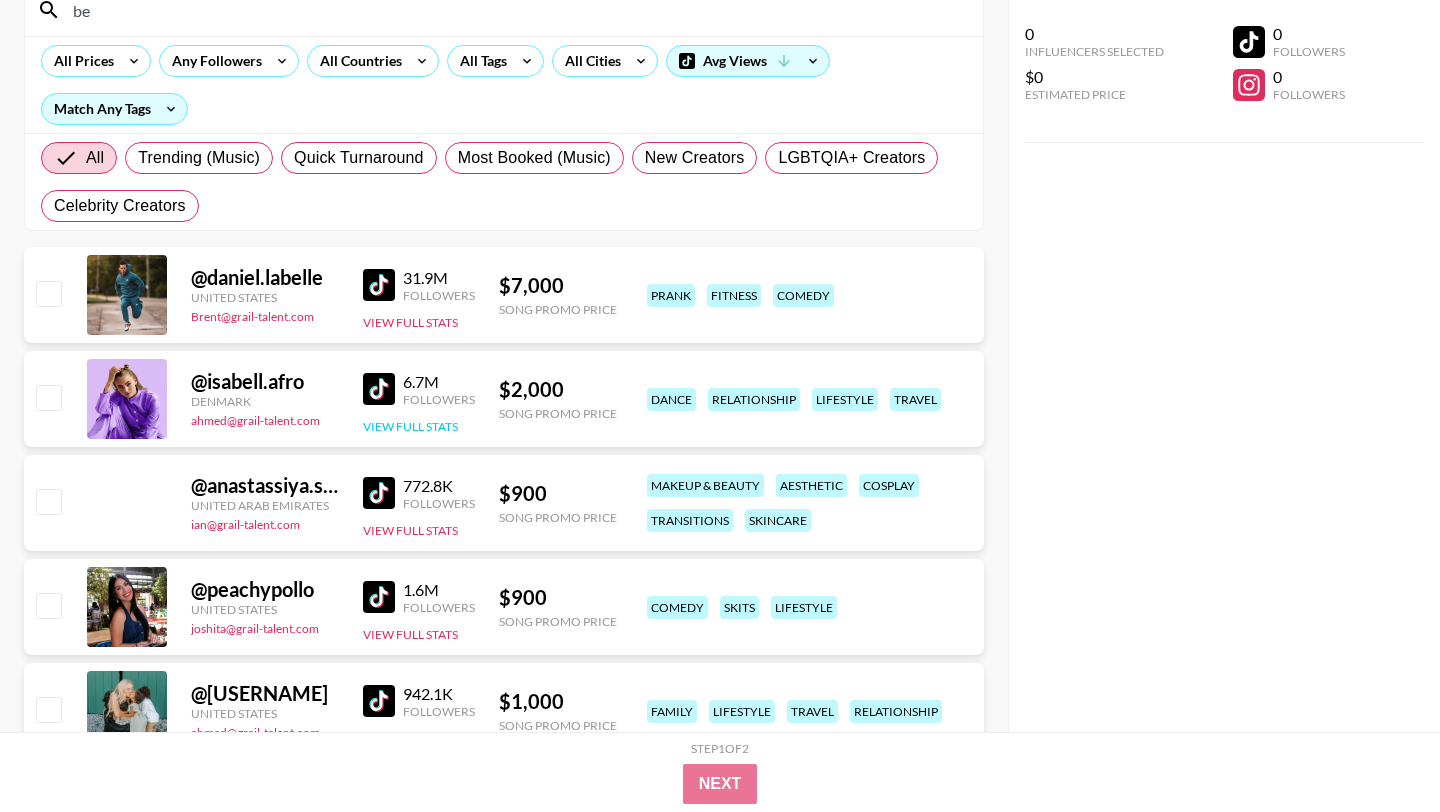 type on "b" 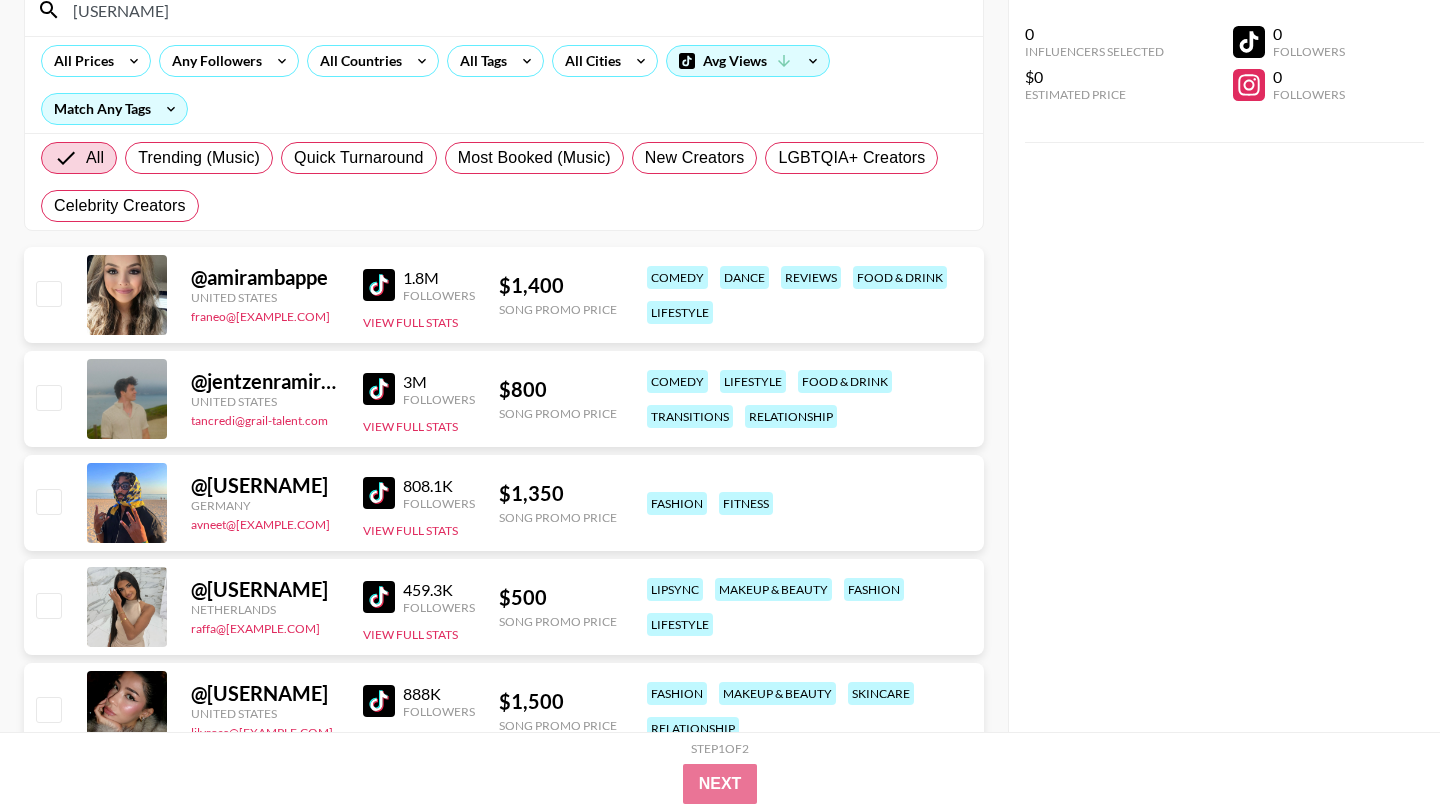 type on "[USERNAME]" 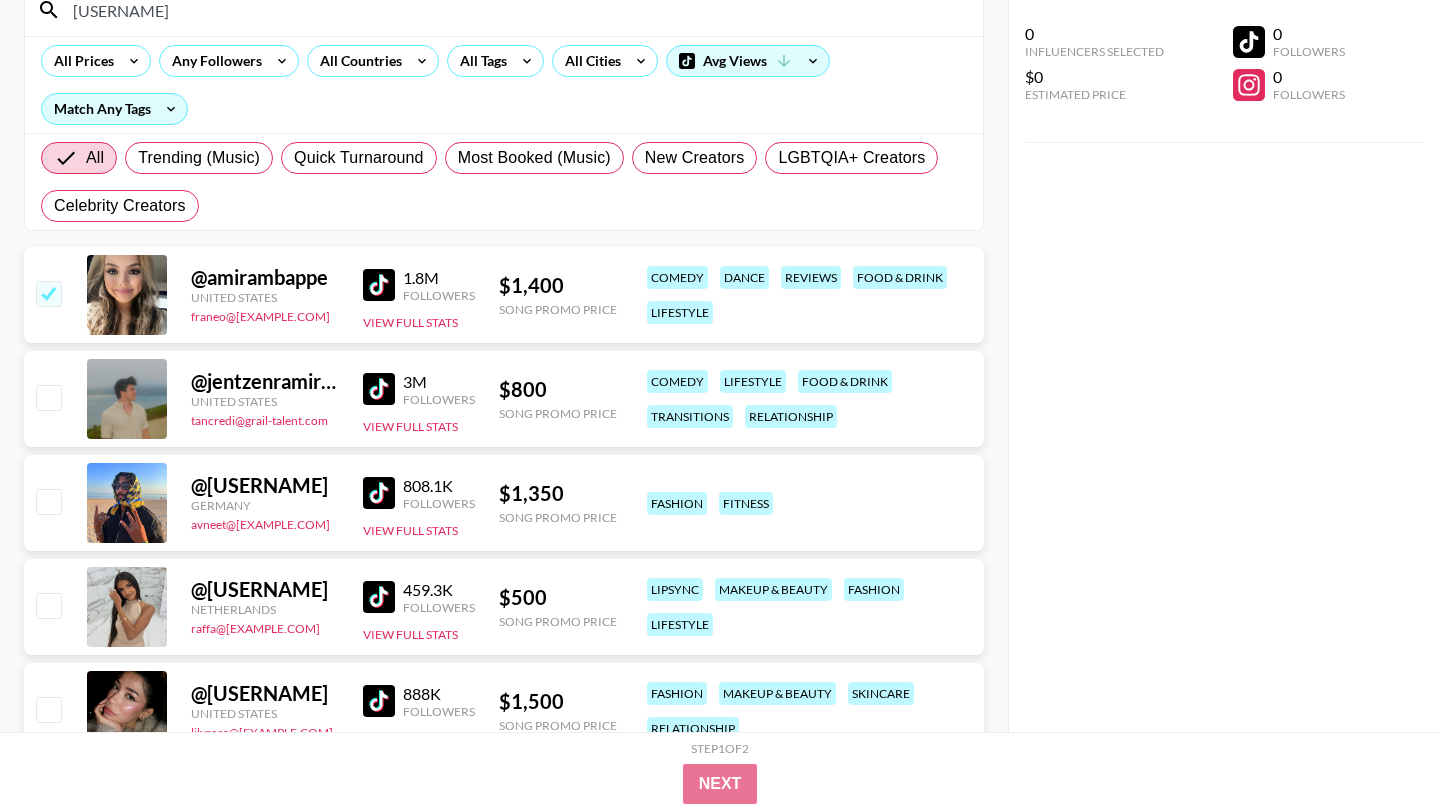 checkbox on "true" 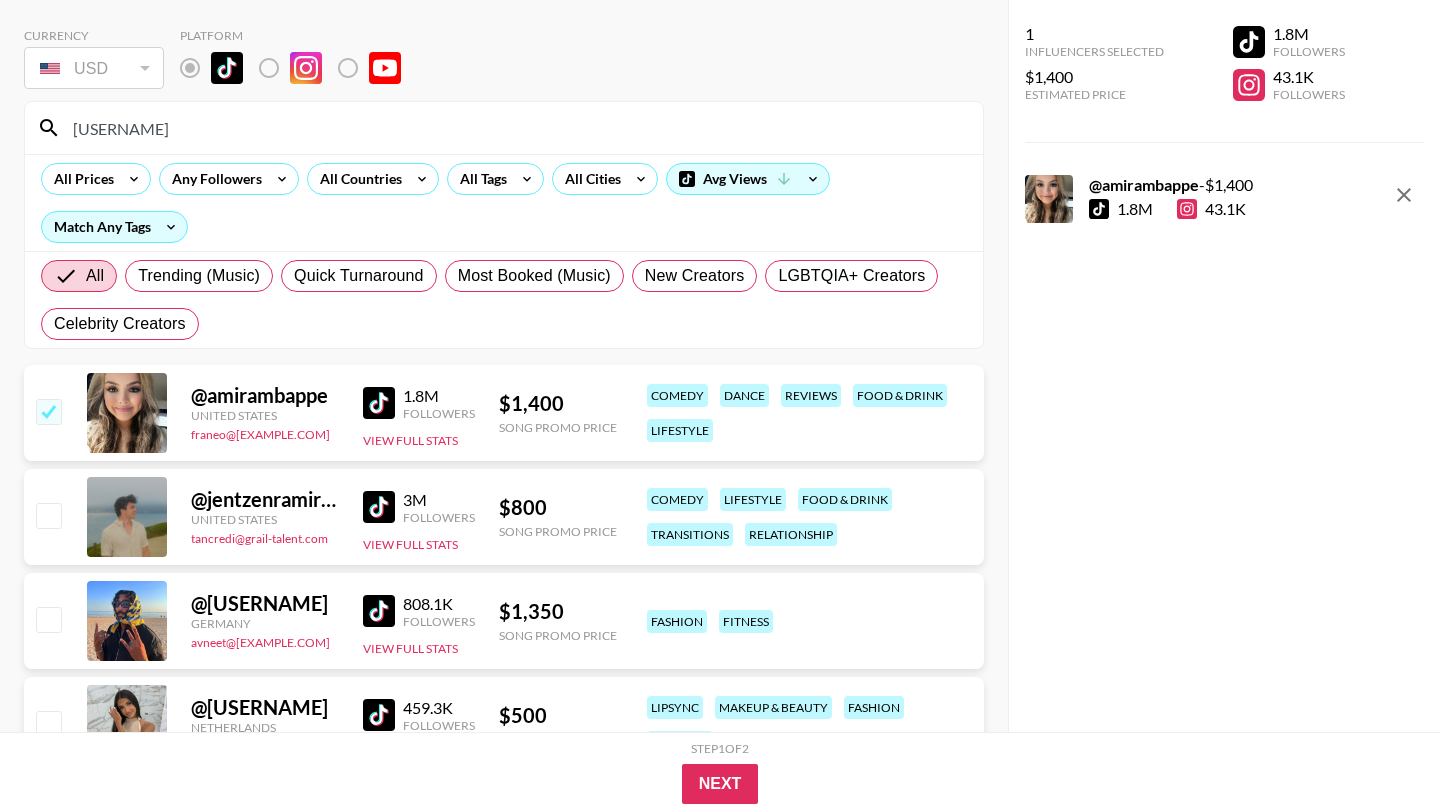 scroll, scrollTop: 76, scrollLeft: 0, axis: vertical 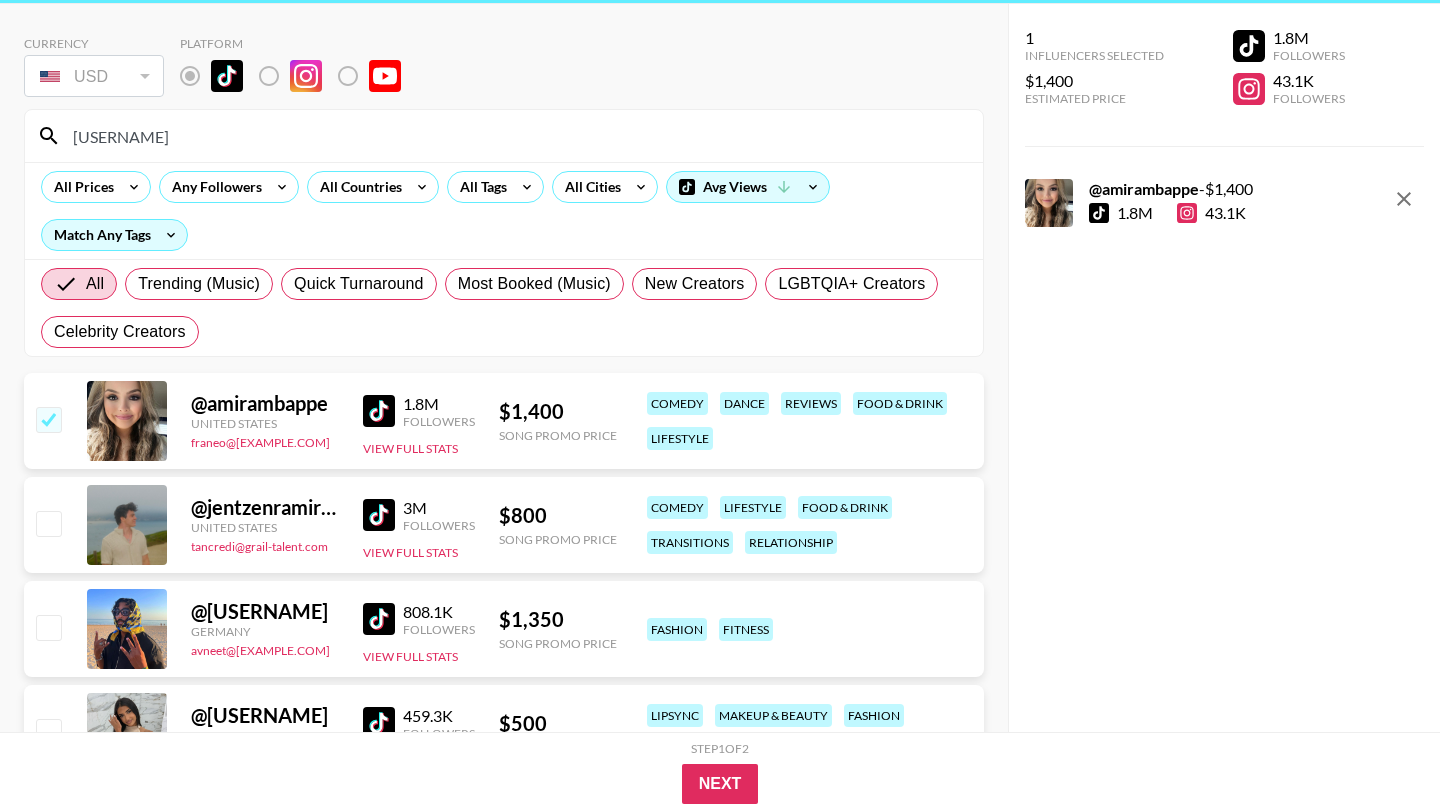 click on "[USERNAME]" at bounding box center [516, 136] 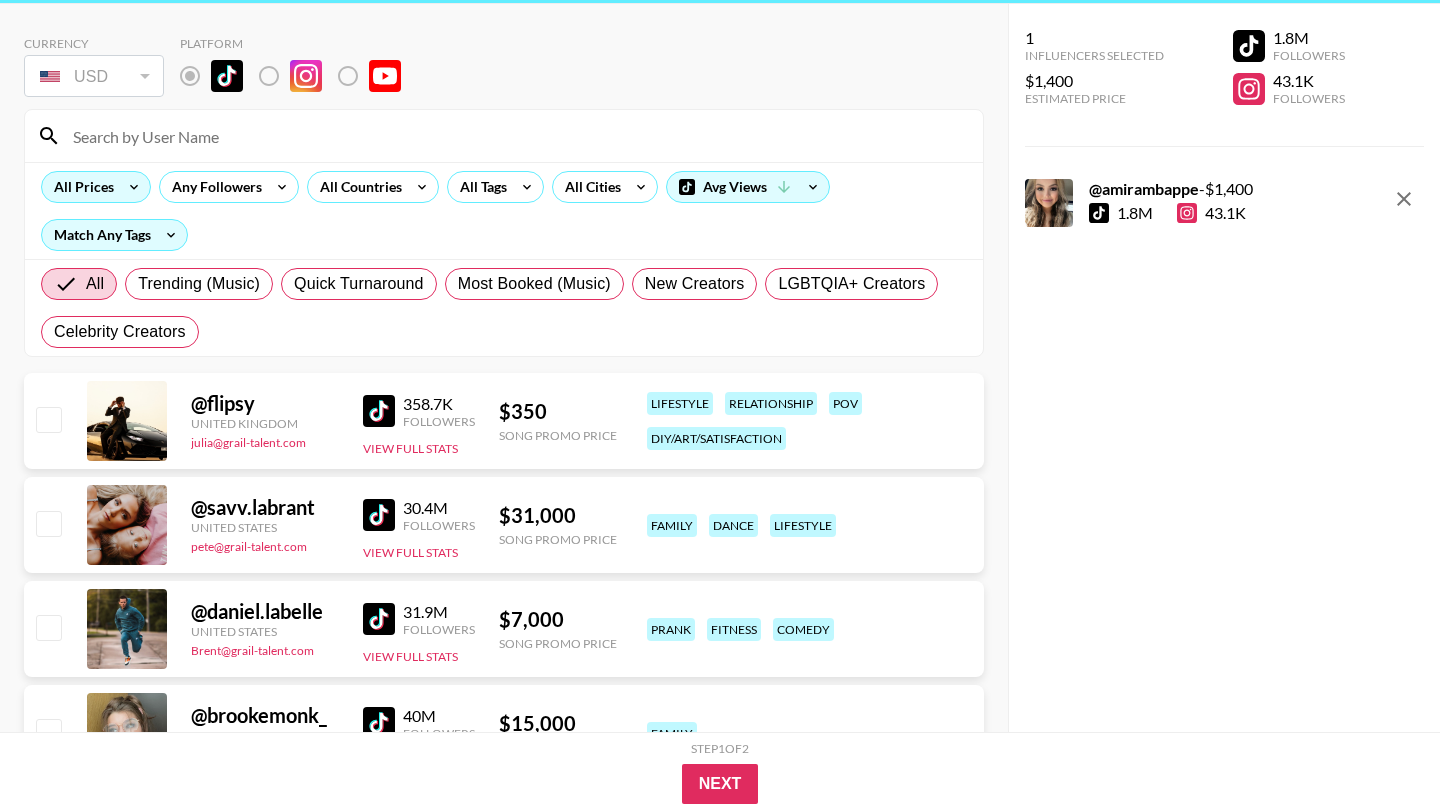 type 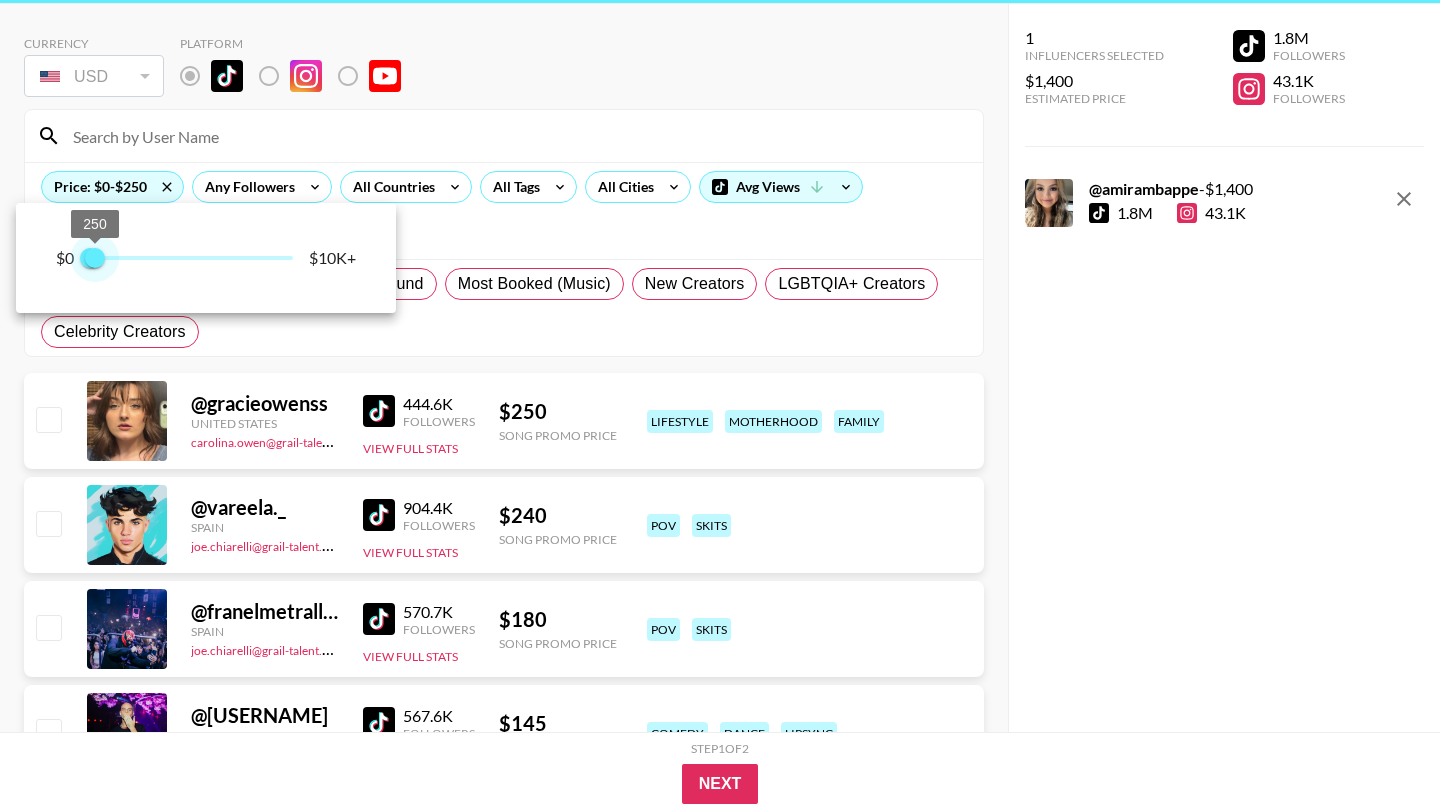 type on "500" 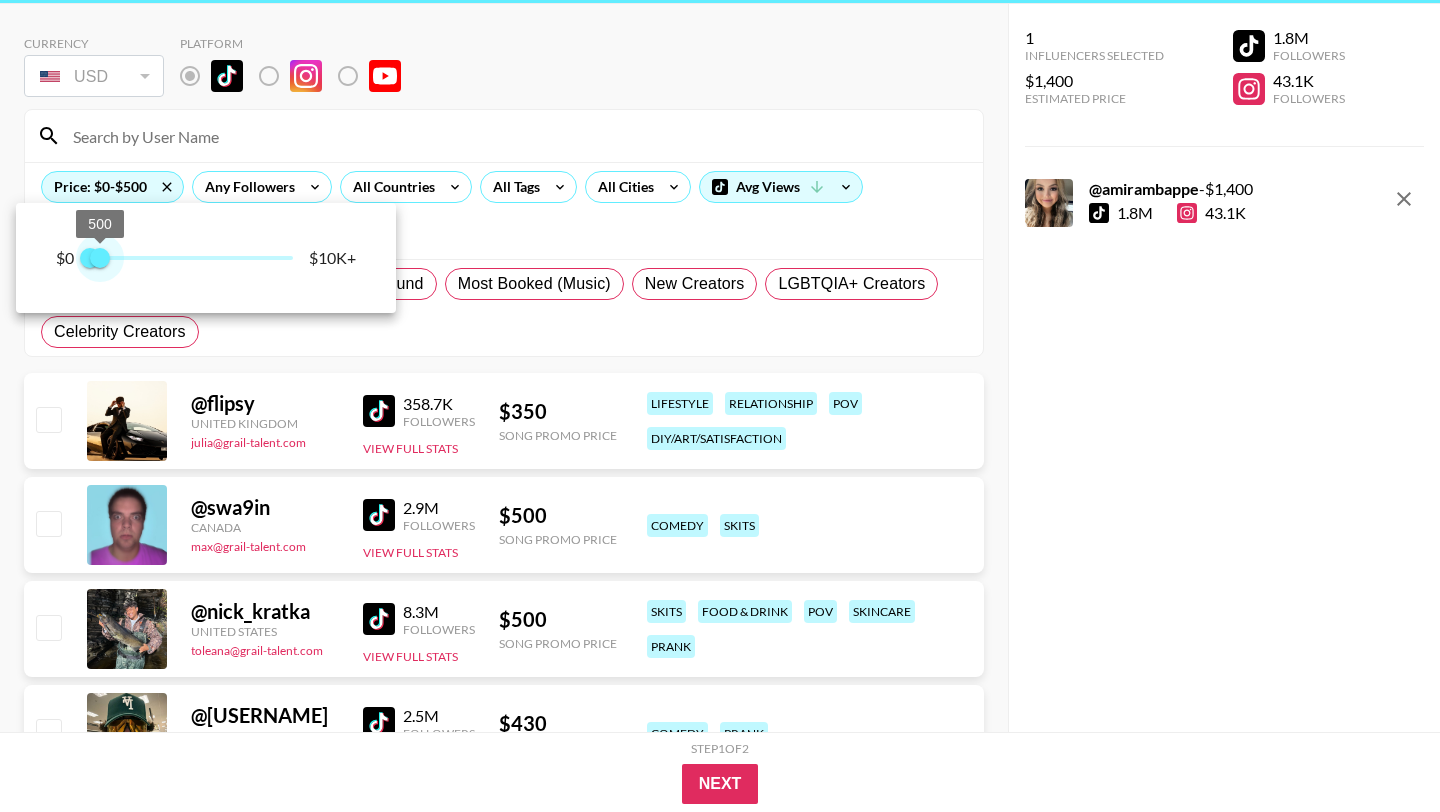 drag, startPoint x: 291, startPoint y: 265, endPoint x: 103, endPoint y: 291, distance: 189.78935 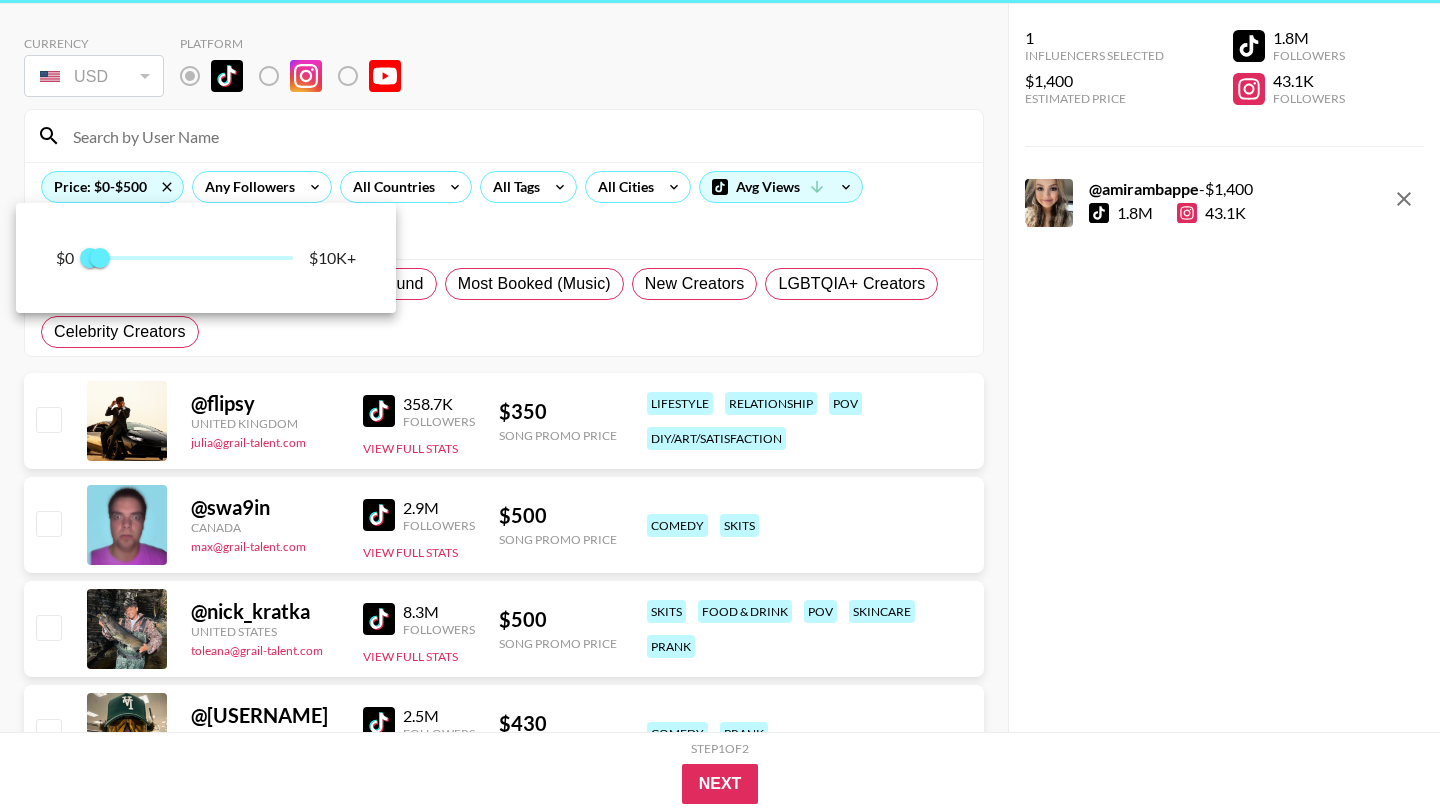 click at bounding box center (720, 406) 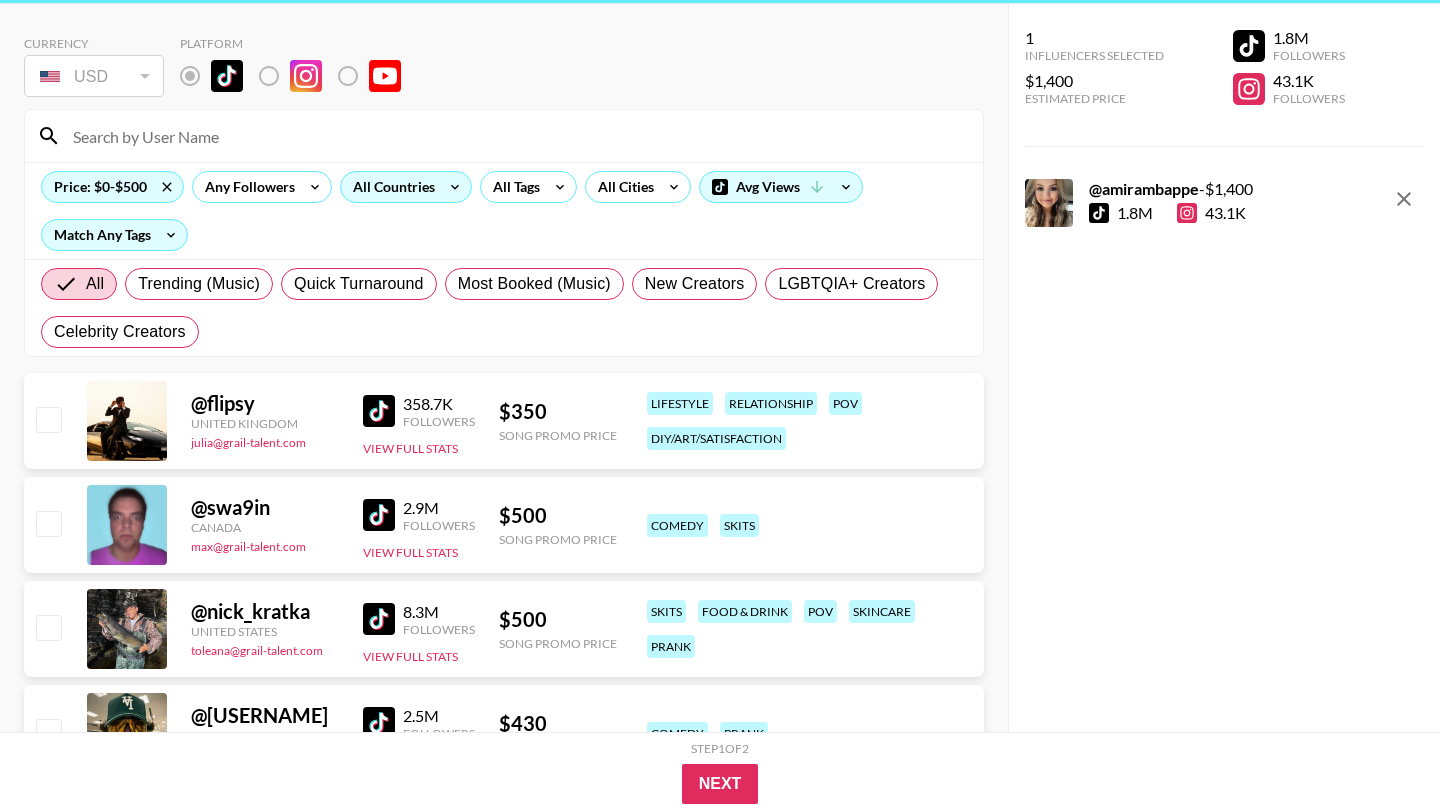 click on "All Countries" at bounding box center (390, 187) 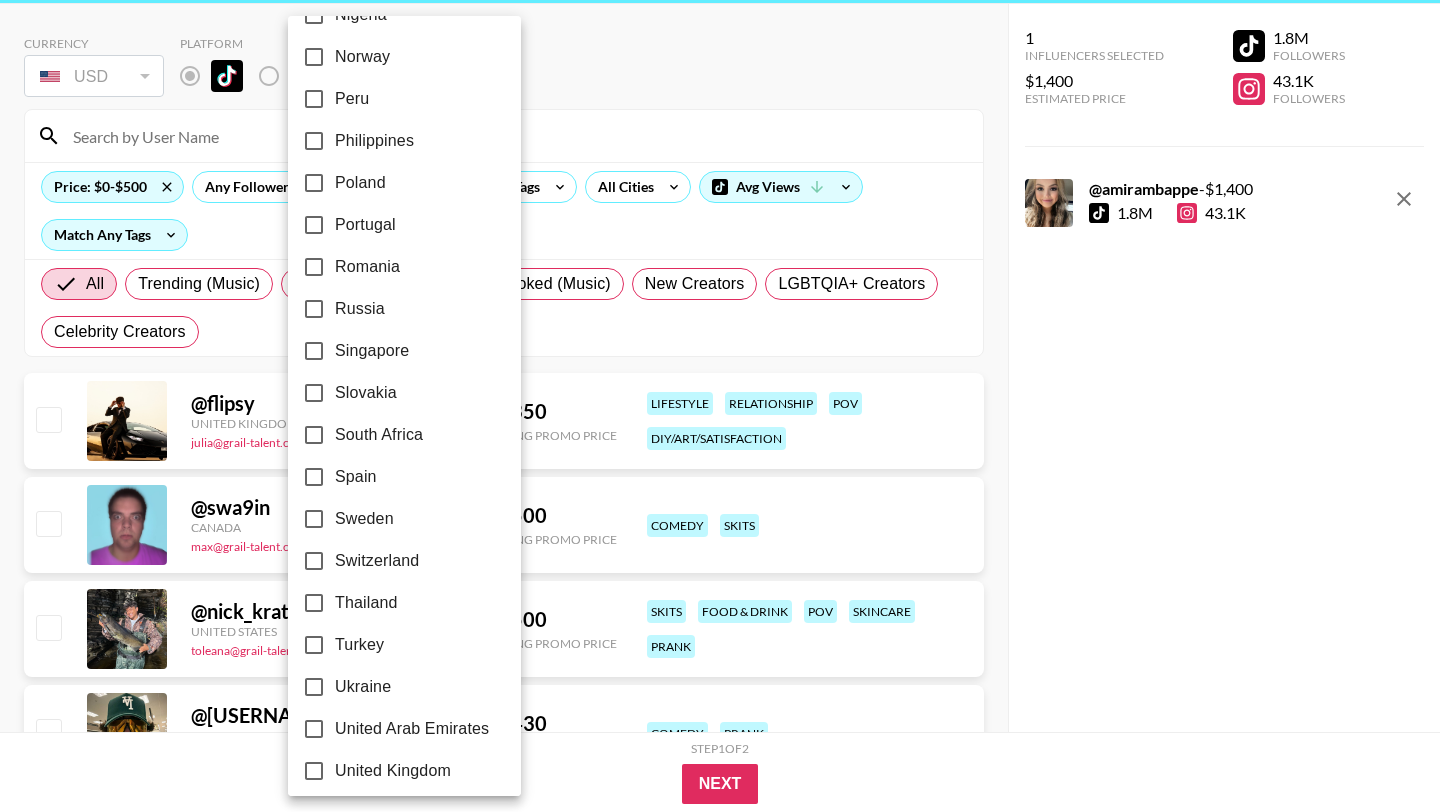 scroll, scrollTop: 1520, scrollLeft: 0, axis: vertical 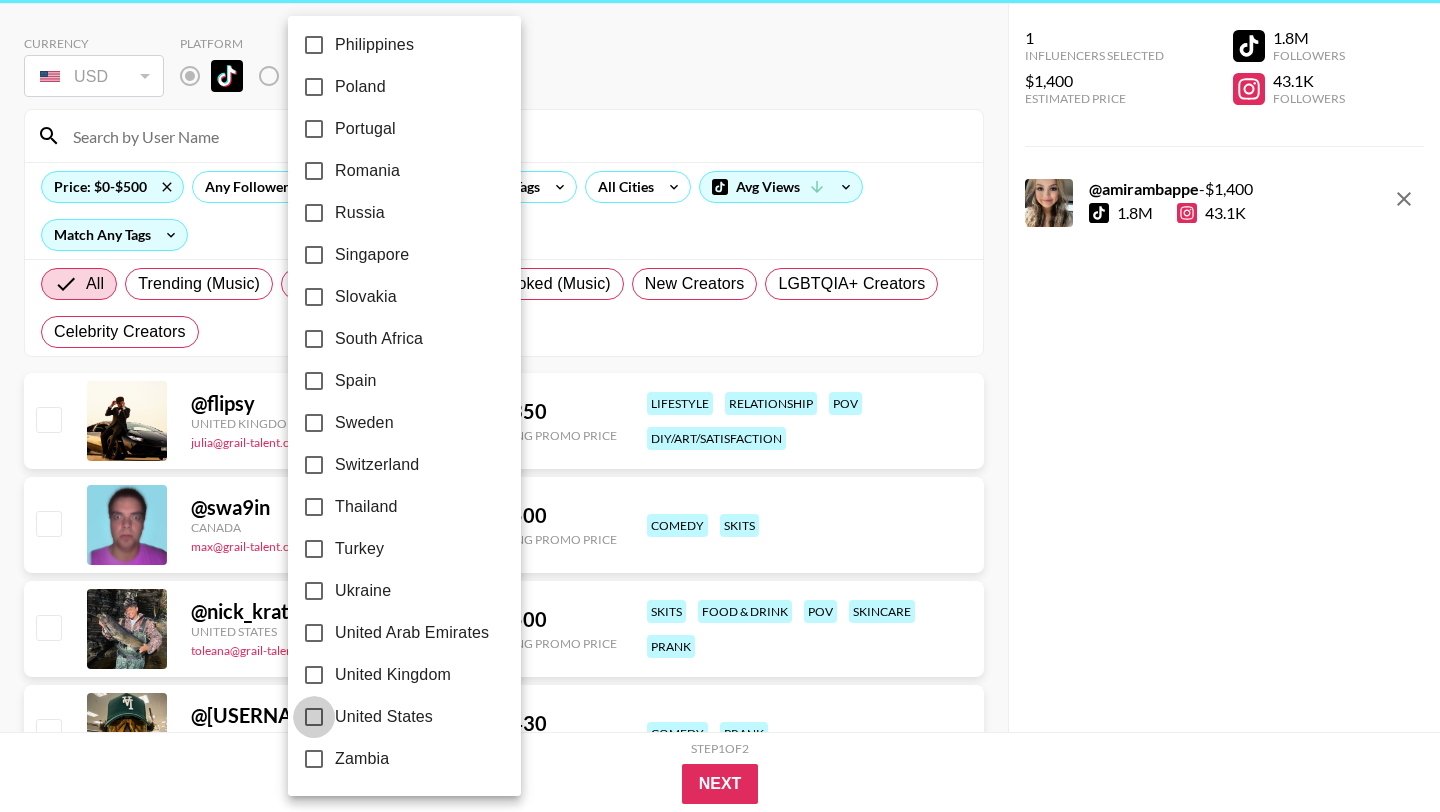 click on "United States" at bounding box center [314, 717] 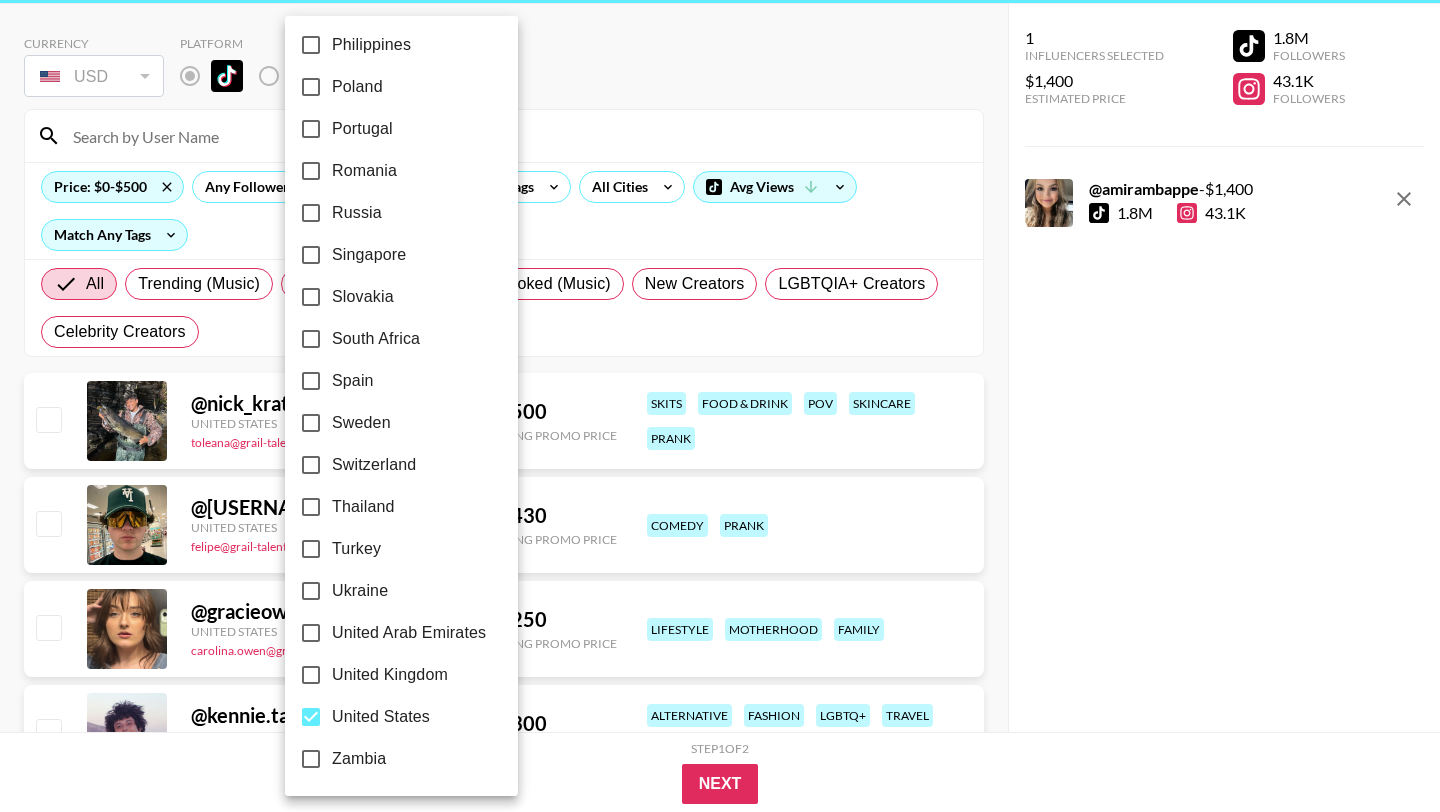 click at bounding box center [720, 406] 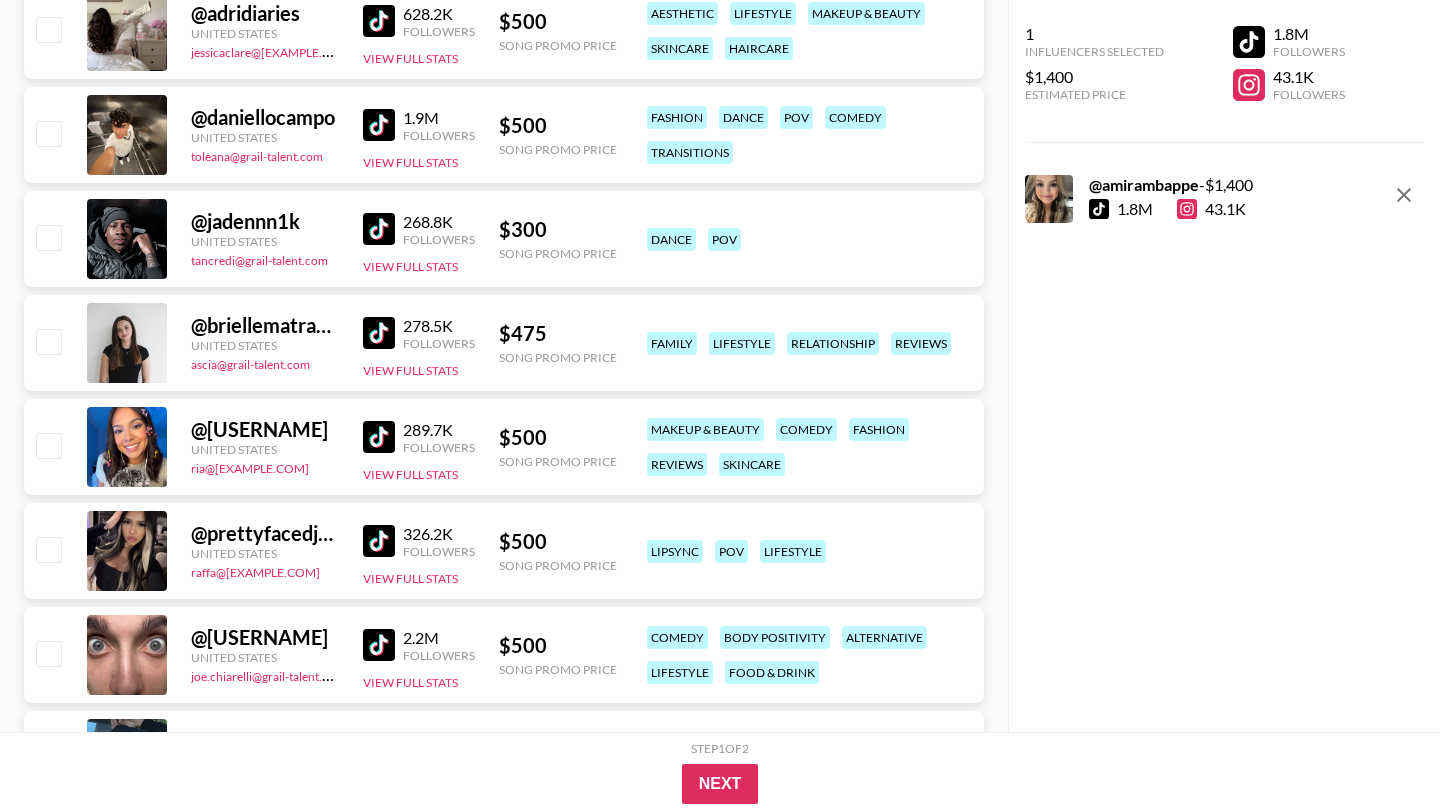 scroll, scrollTop: 3851, scrollLeft: 0, axis: vertical 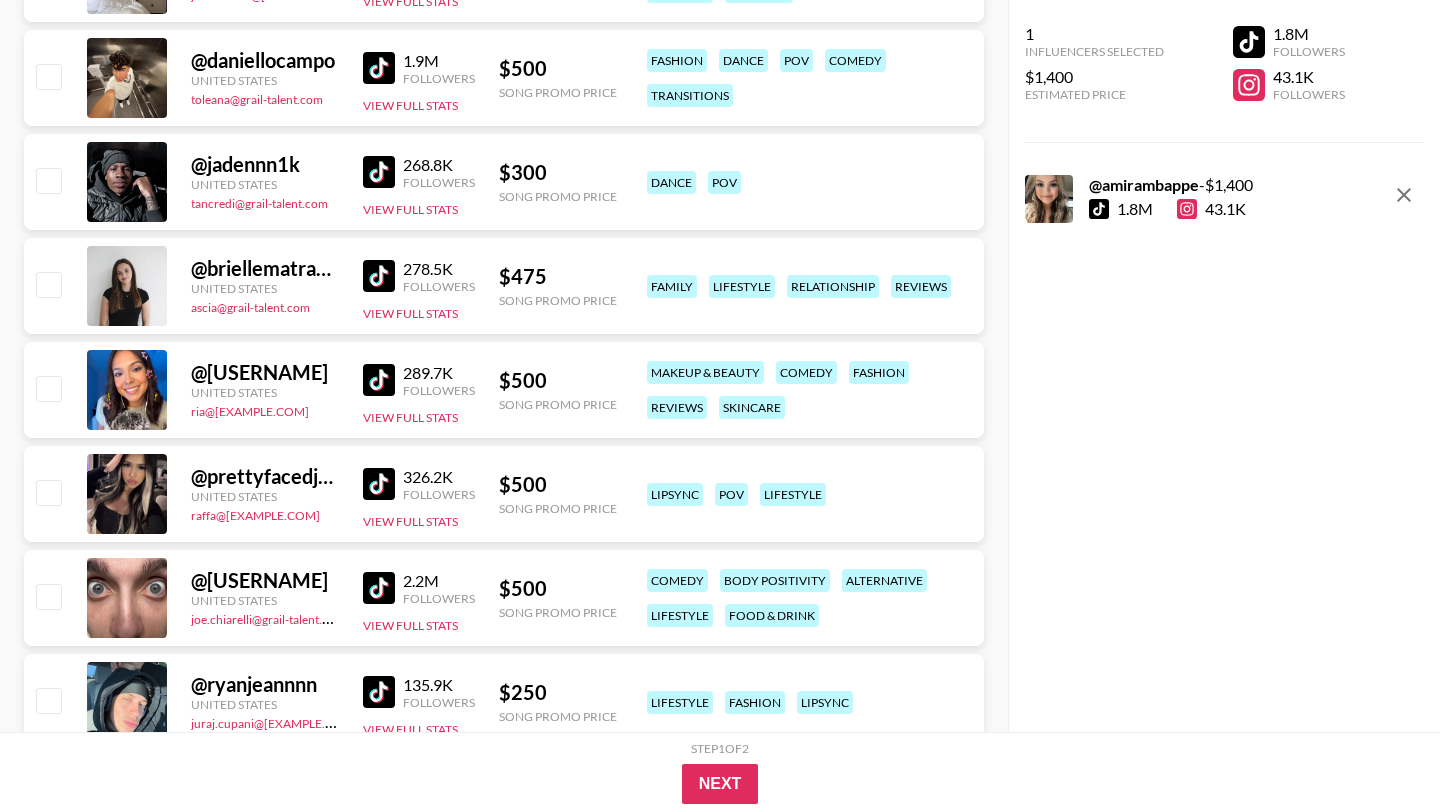 click at bounding box center (379, 172) 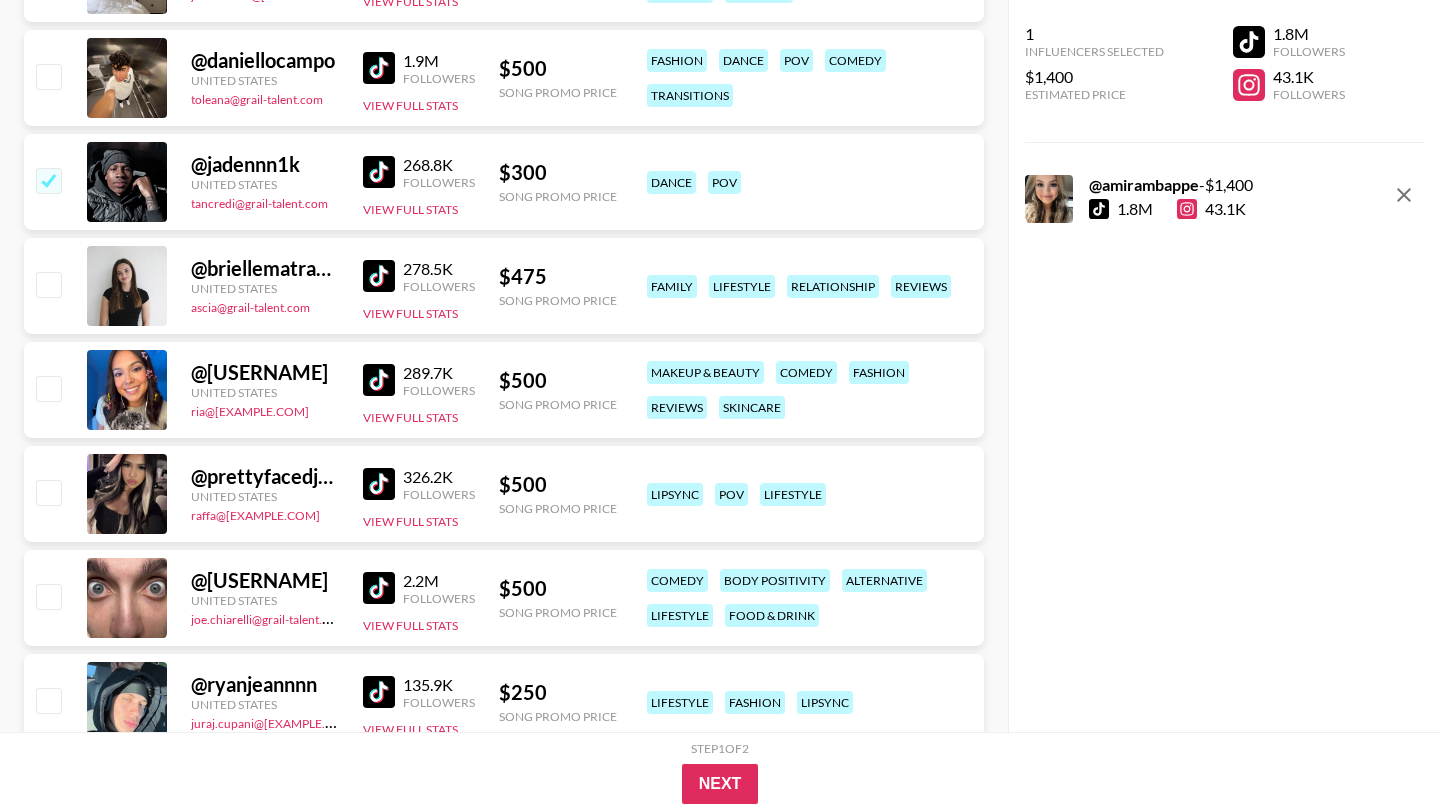 checkbox on "true" 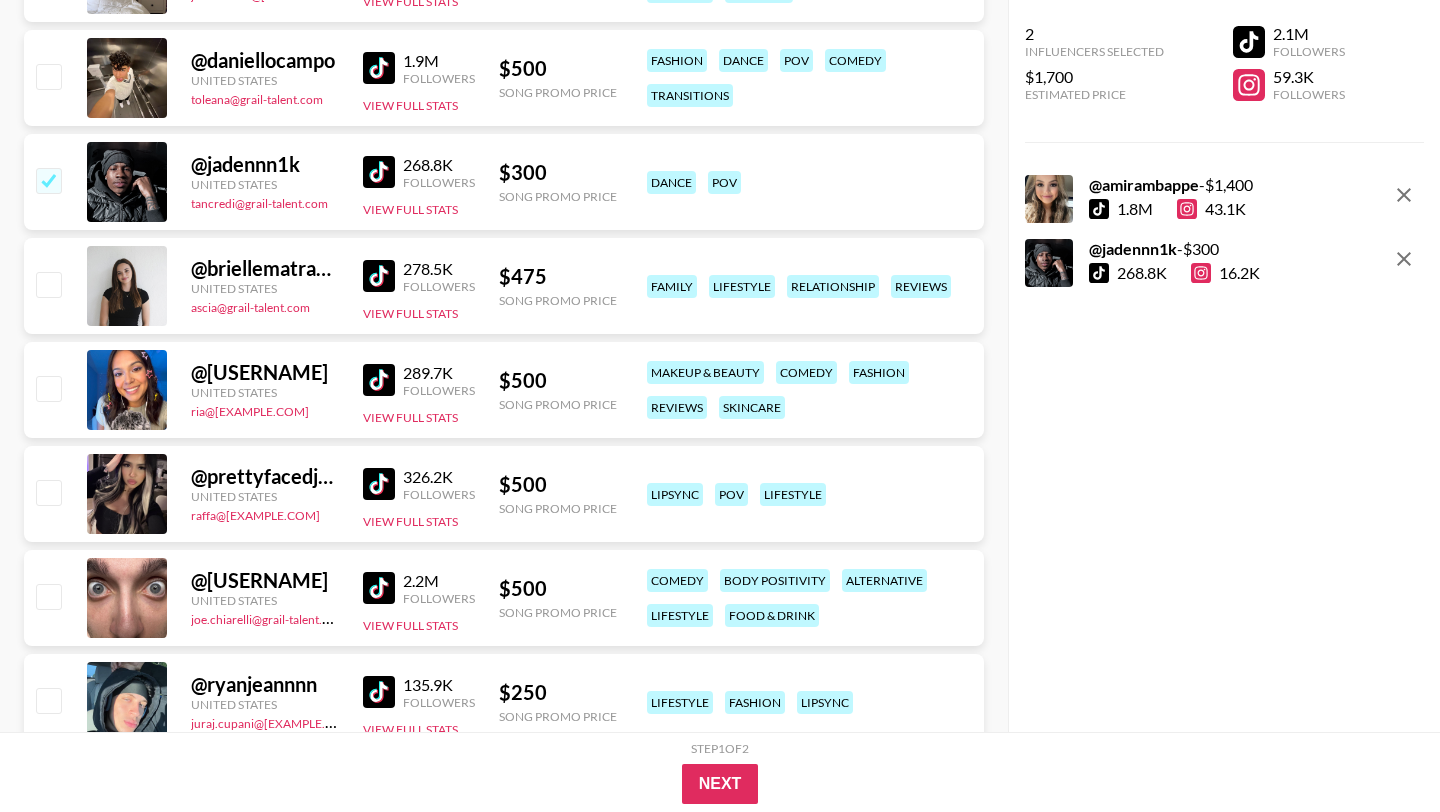 click on "1.9M Followers View Full Stats" at bounding box center (419, 78) 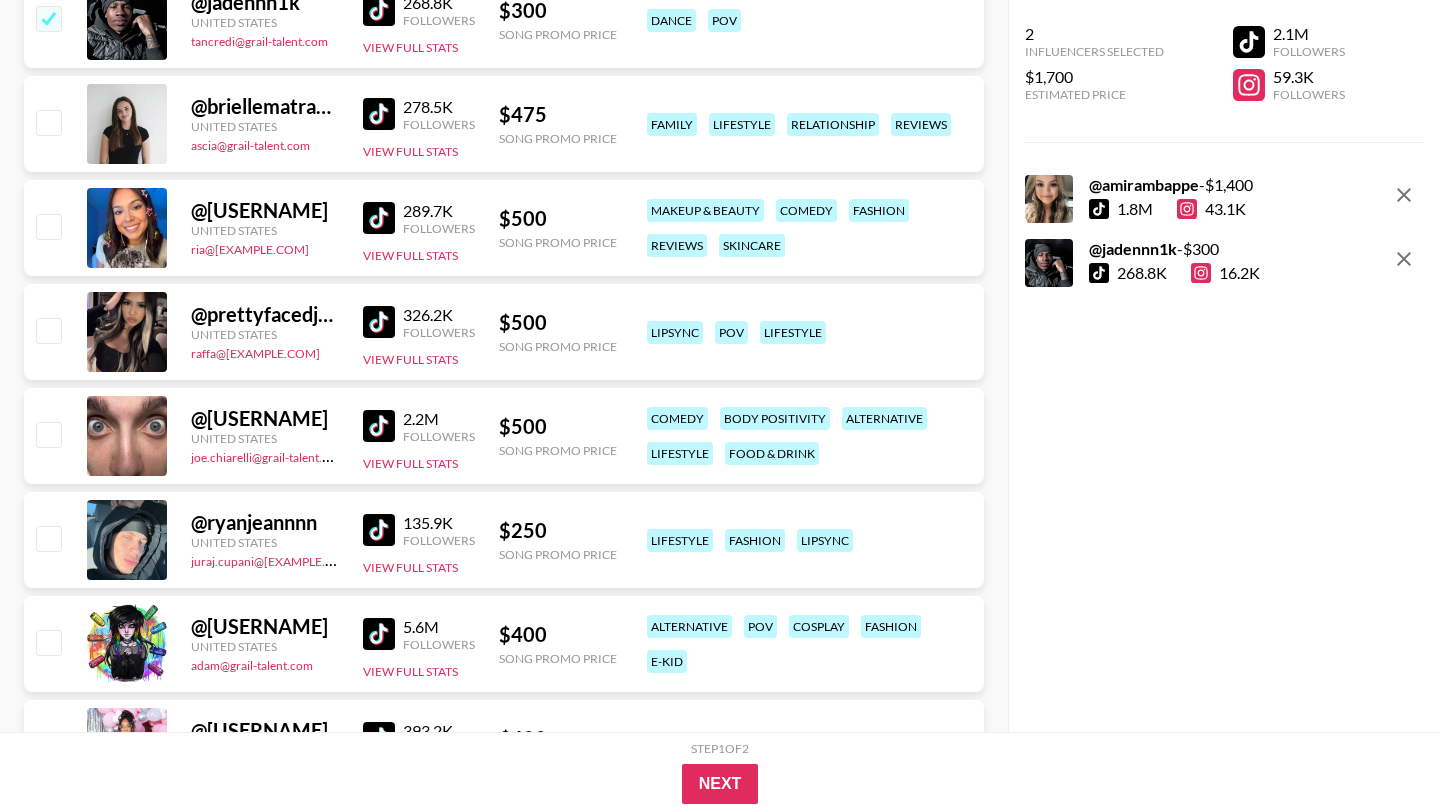 scroll, scrollTop: 4157, scrollLeft: 0, axis: vertical 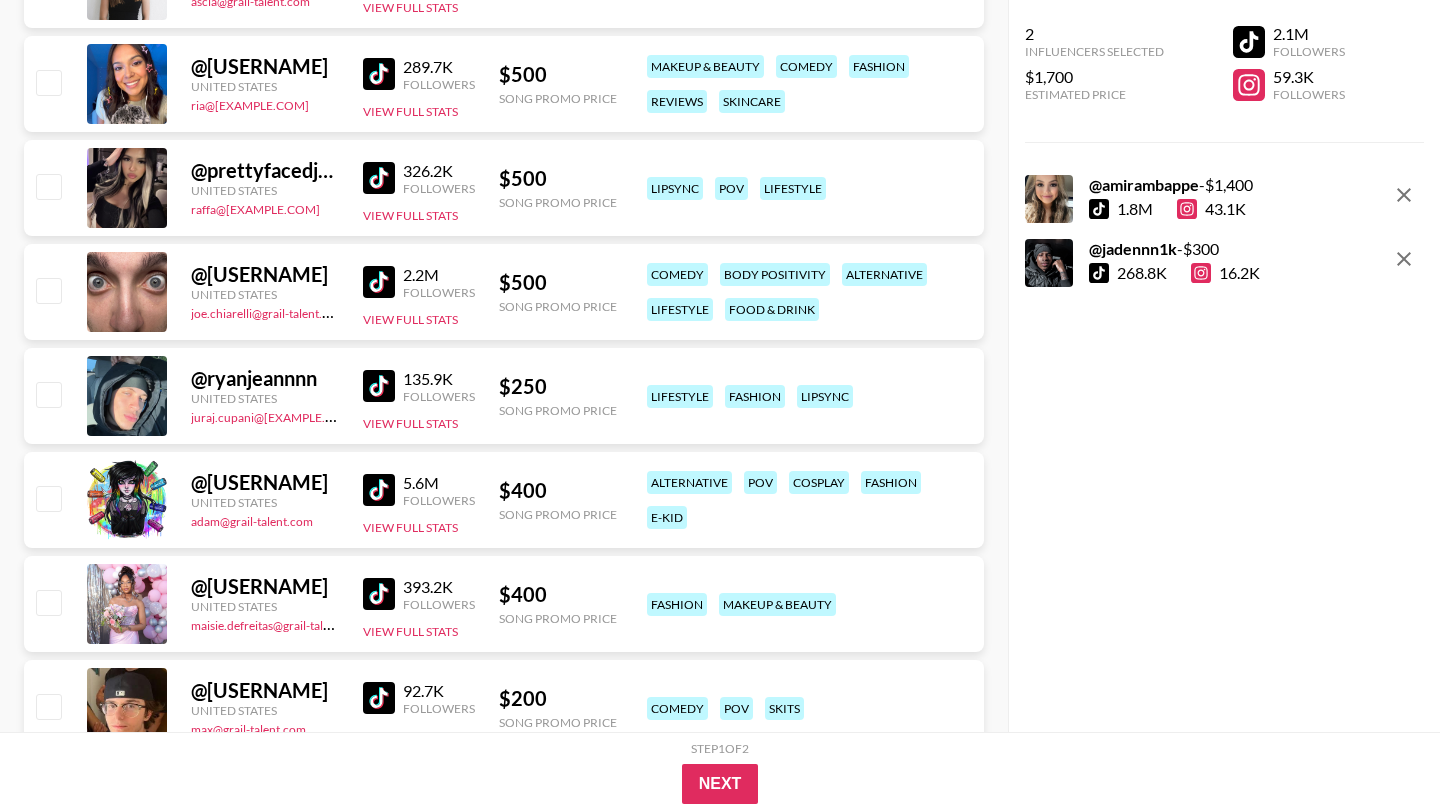 click at bounding box center [379, 490] 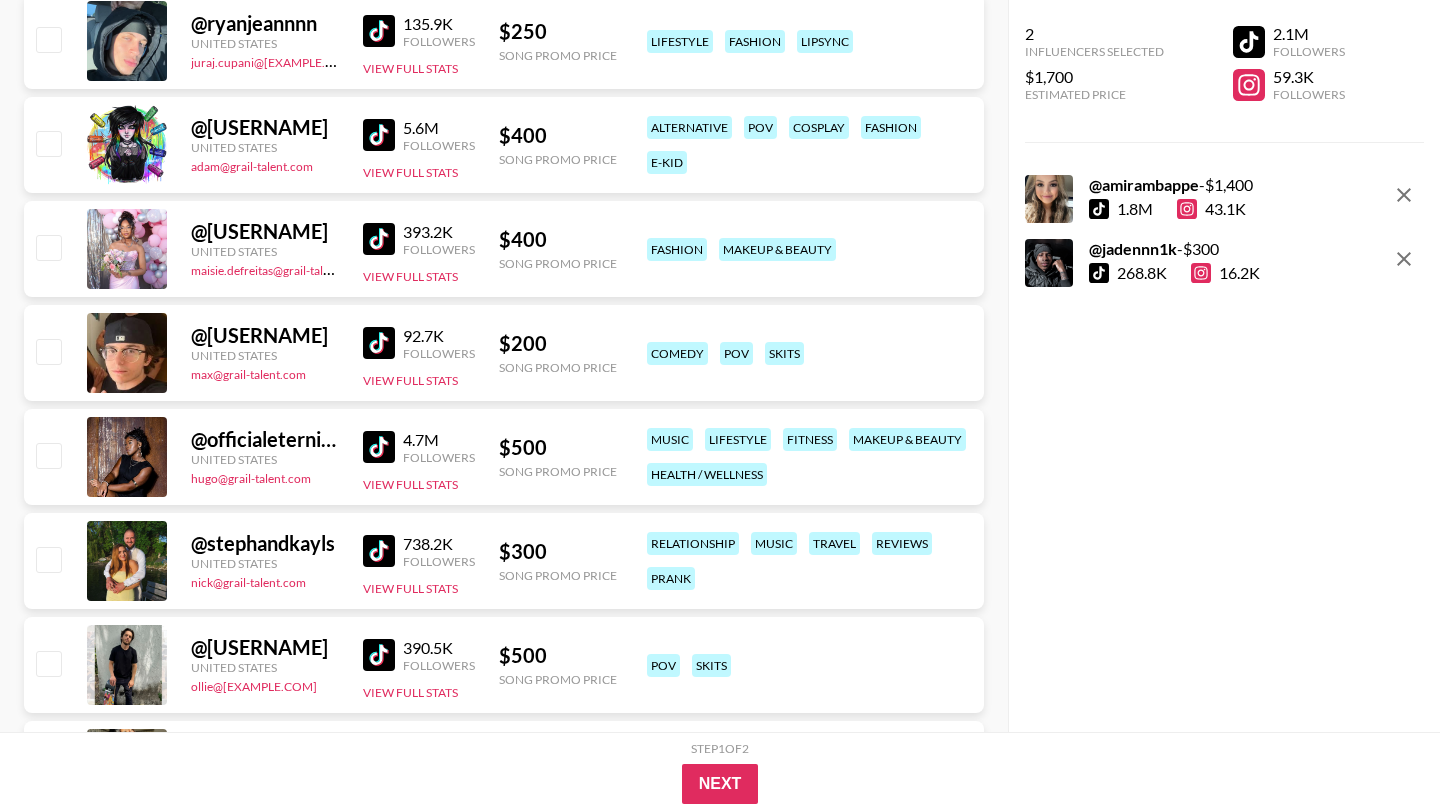 scroll, scrollTop: 4595, scrollLeft: 0, axis: vertical 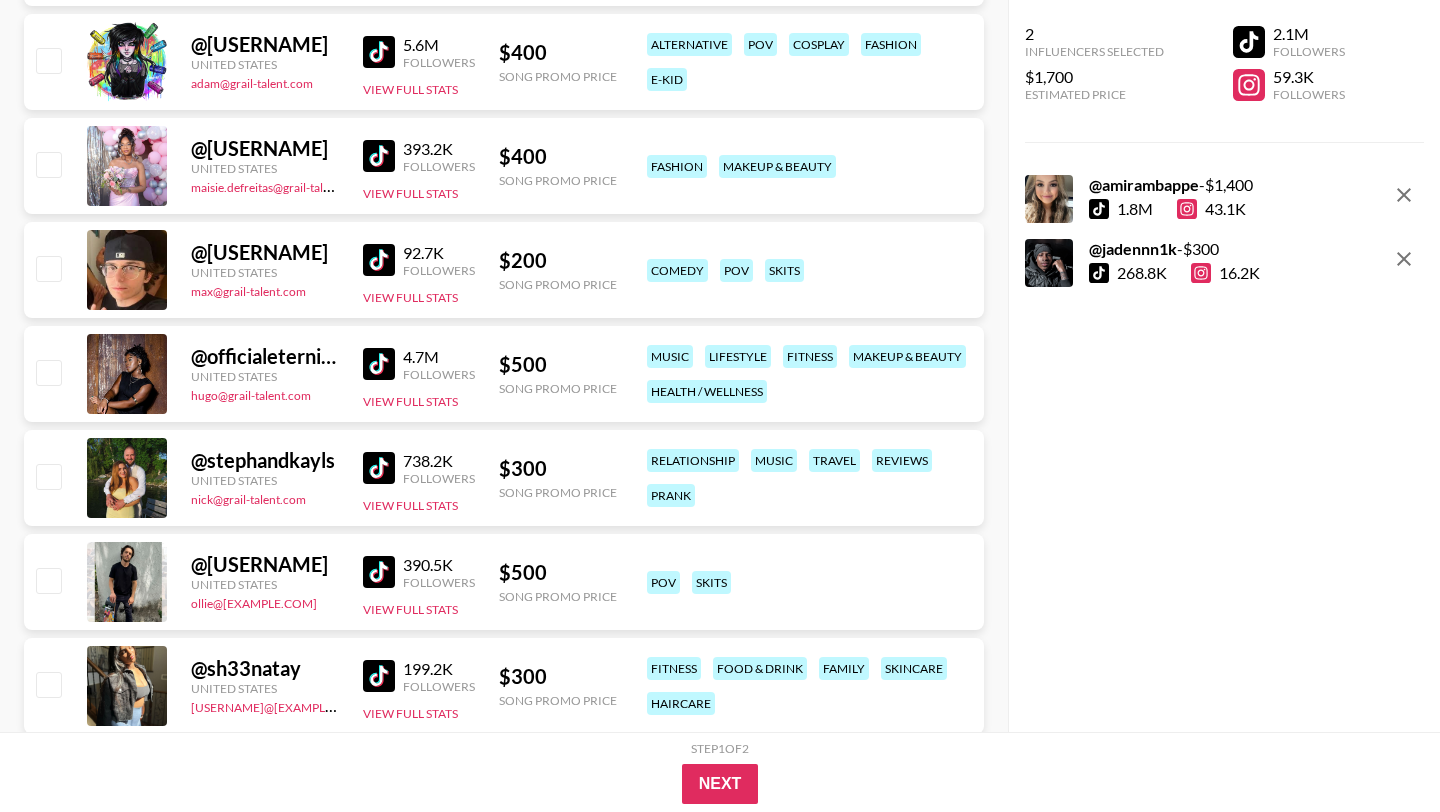 click at bounding box center (379, 260) 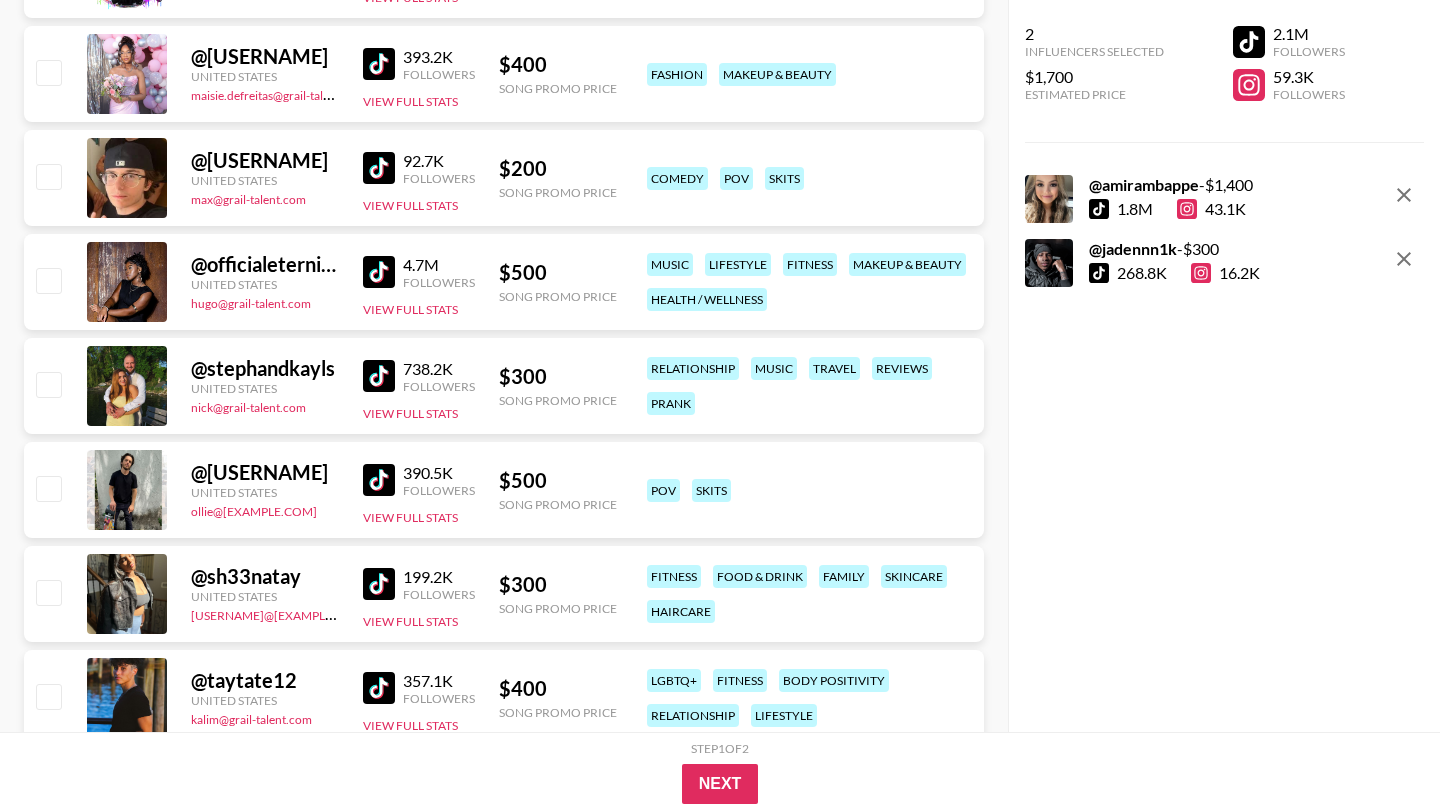 scroll, scrollTop: 4688, scrollLeft: 0, axis: vertical 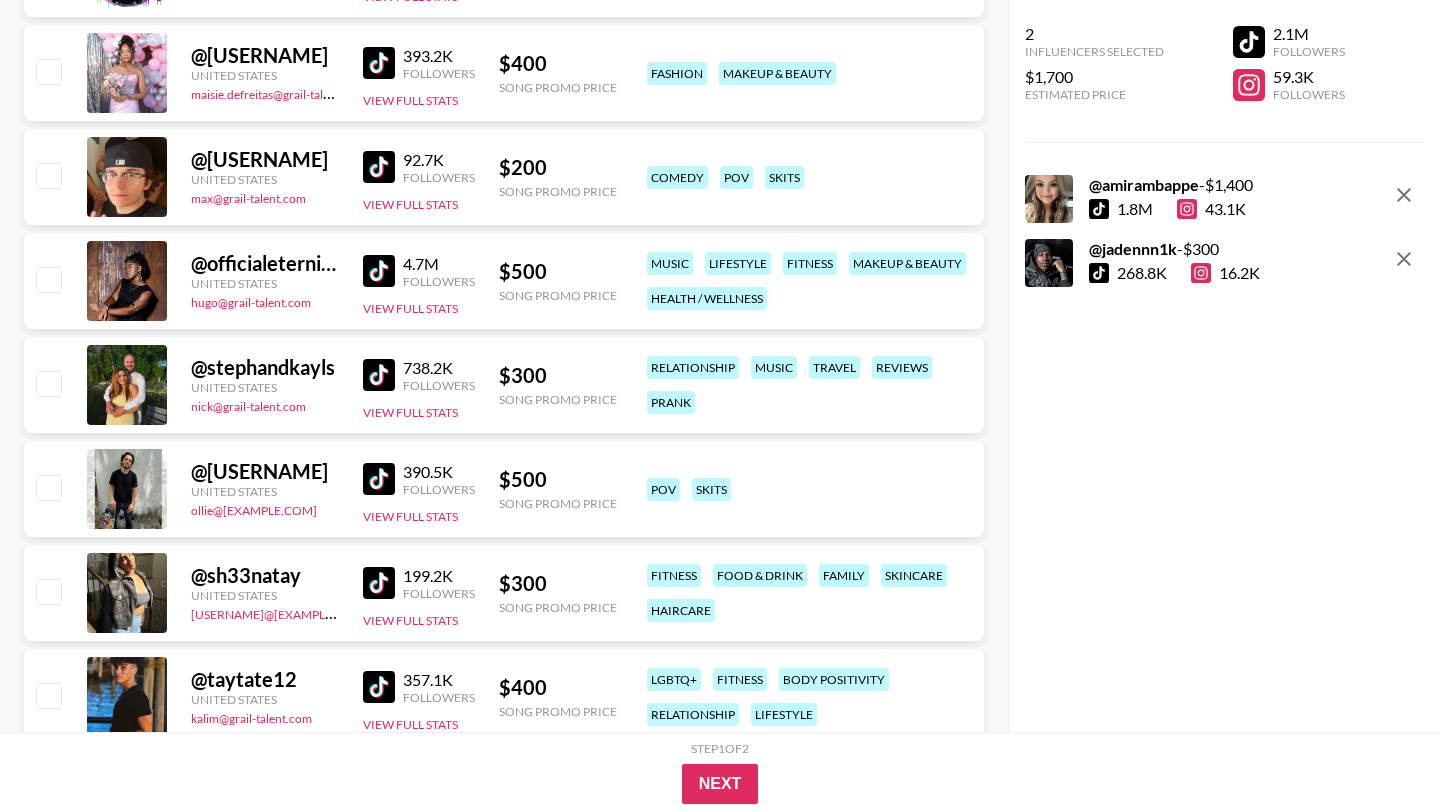 click at bounding box center [379, 271] 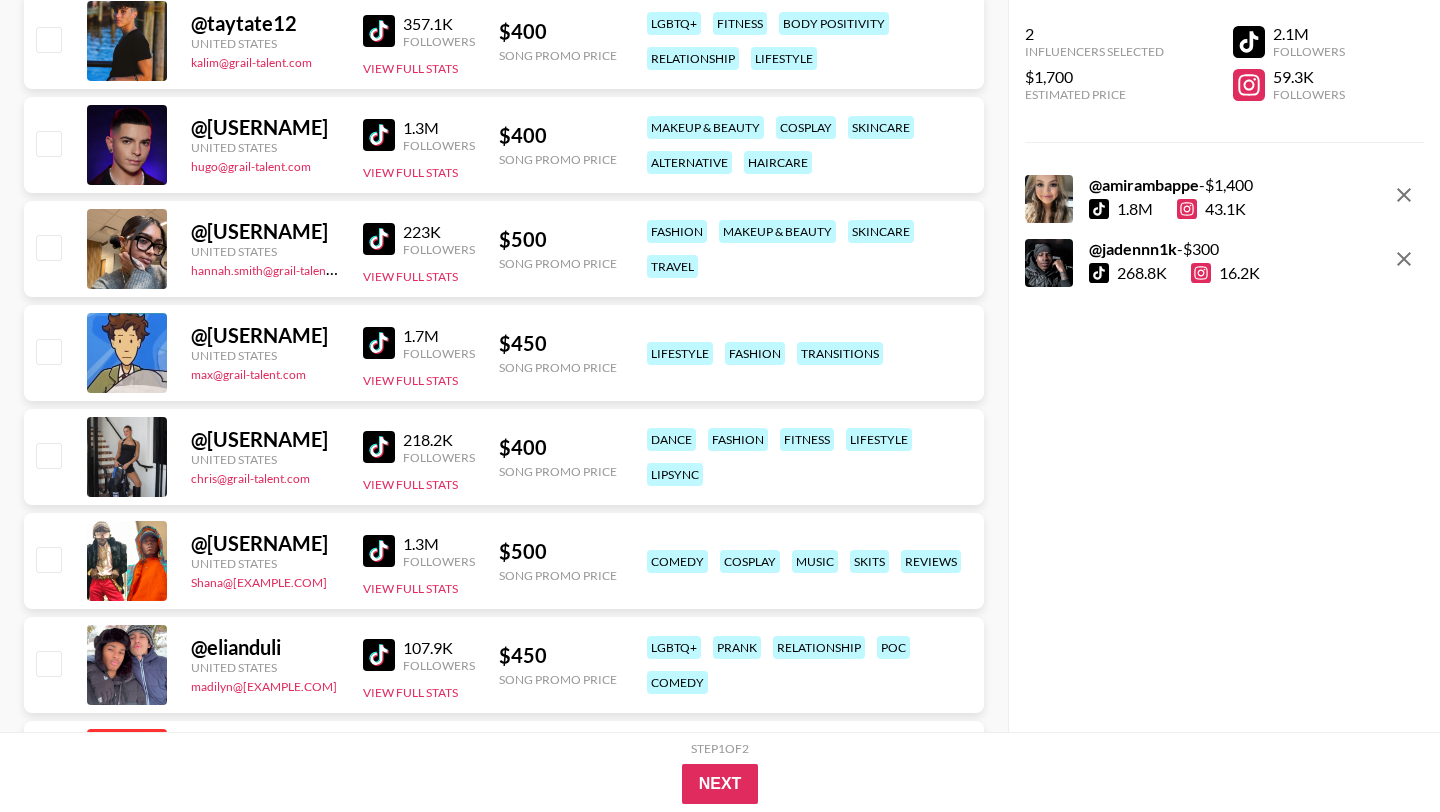 scroll, scrollTop: 5345, scrollLeft: 0, axis: vertical 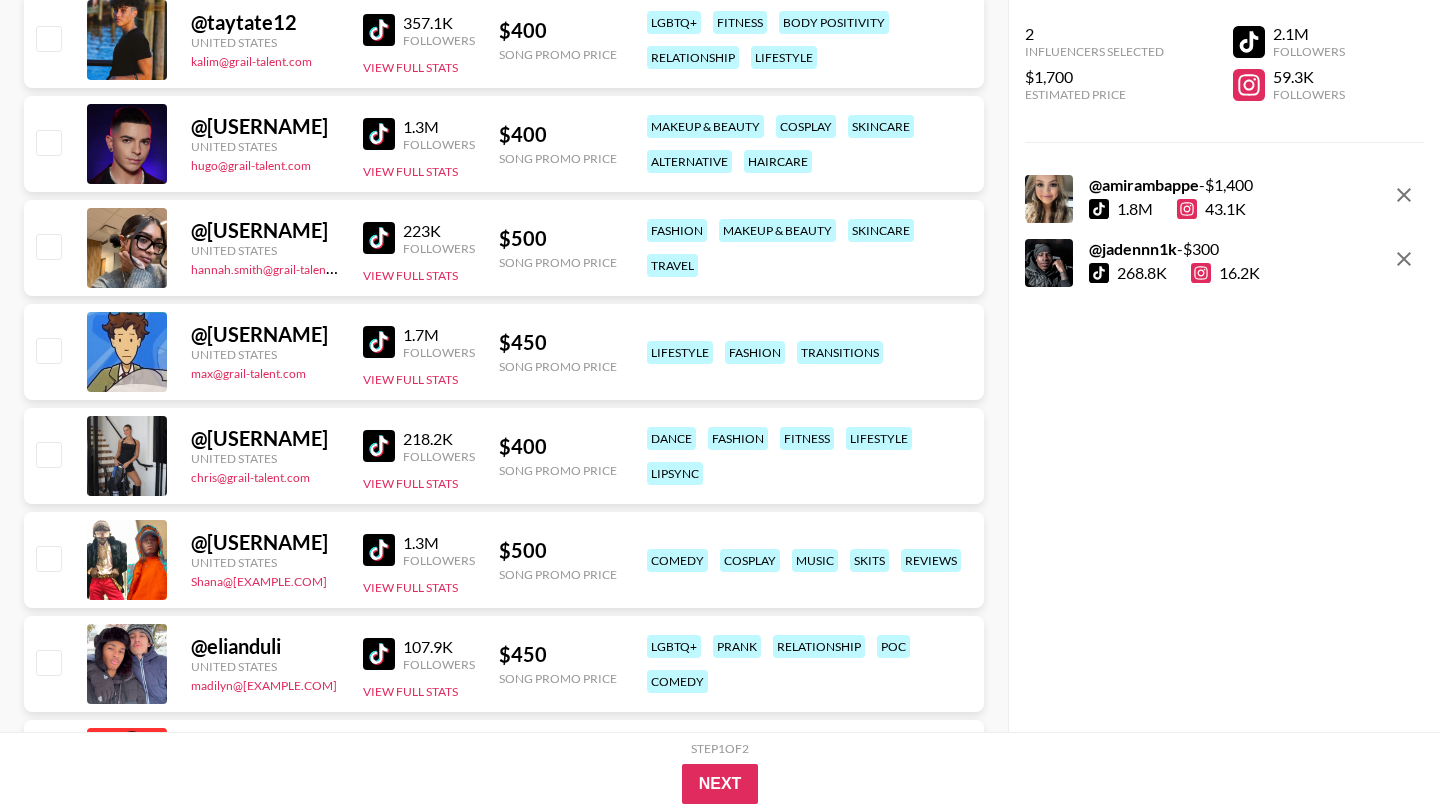 click at bounding box center [379, 238] 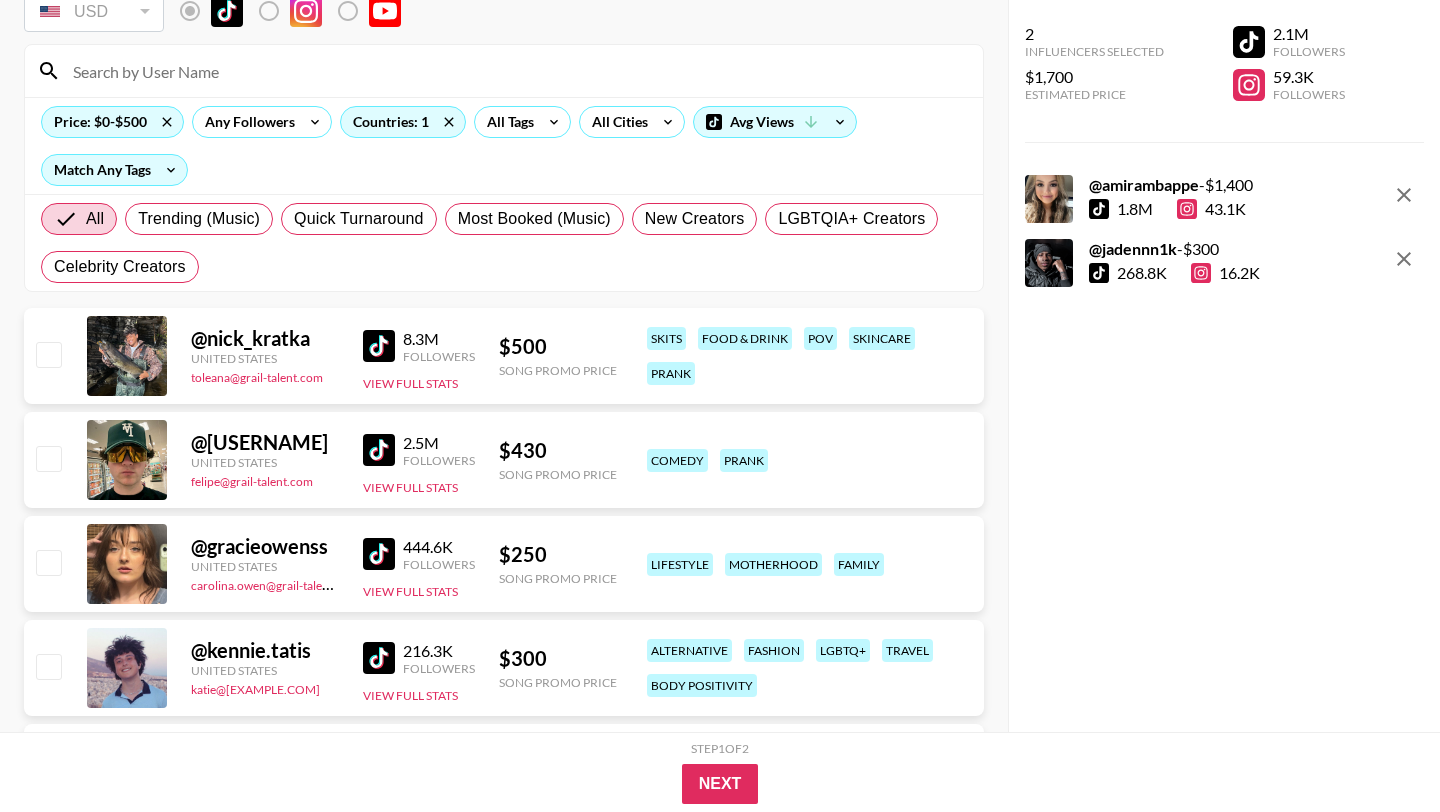 scroll, scrollTop: 0, scrollLeft: 0, axis: both 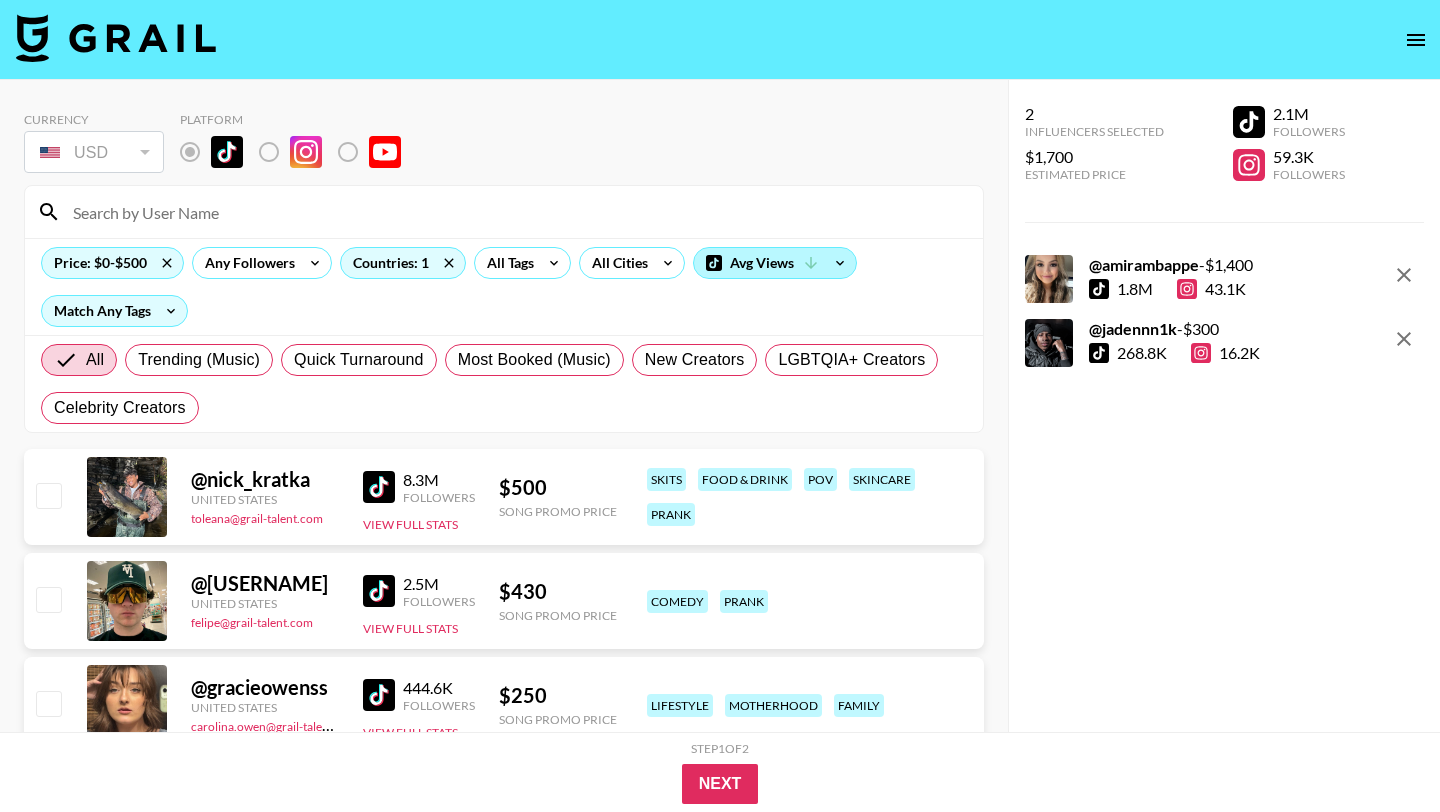 click on "Avg Views" at bounding box center [775, 263] 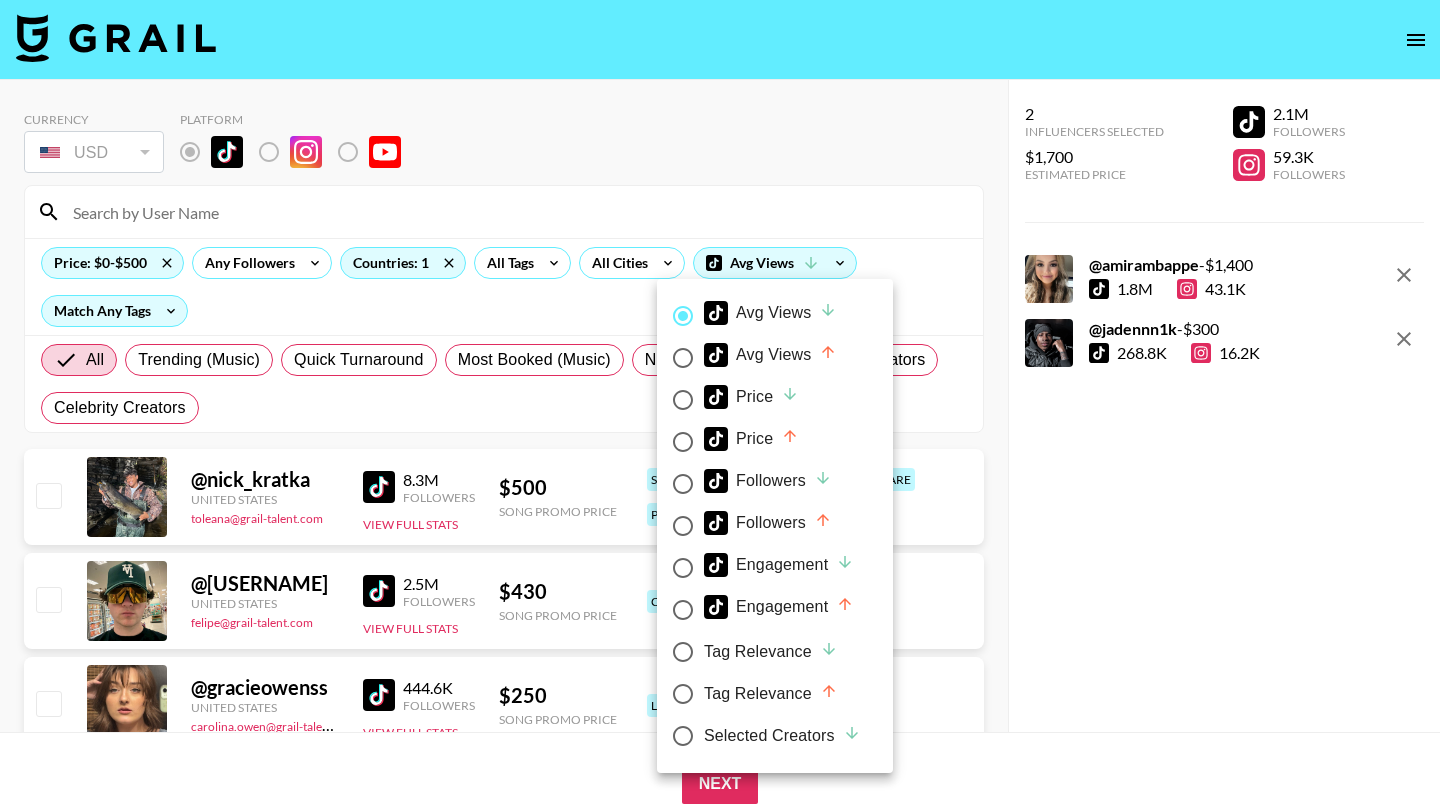 click on "Engagement" at bounding box center (779, 607) 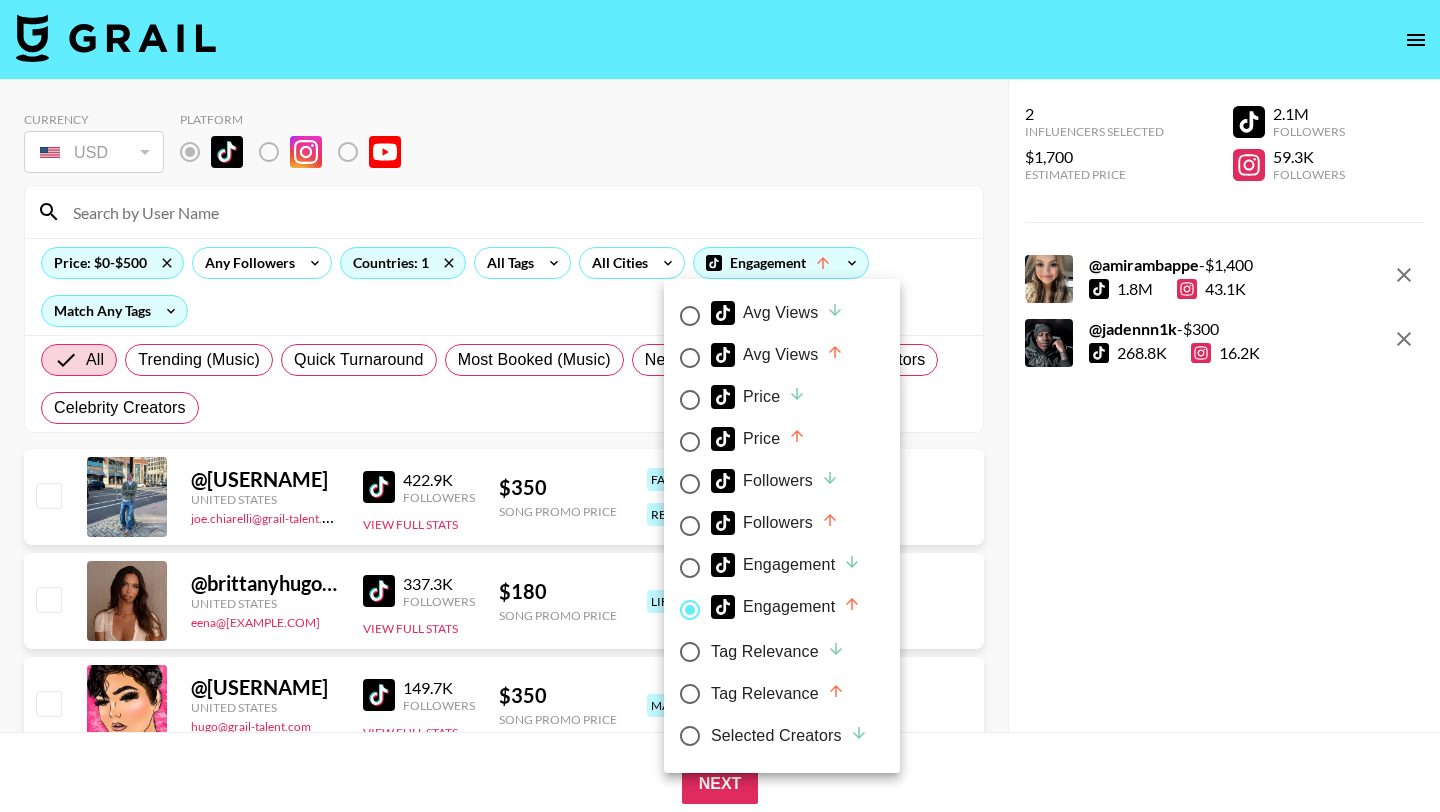 click at bounding box center (720, 406) 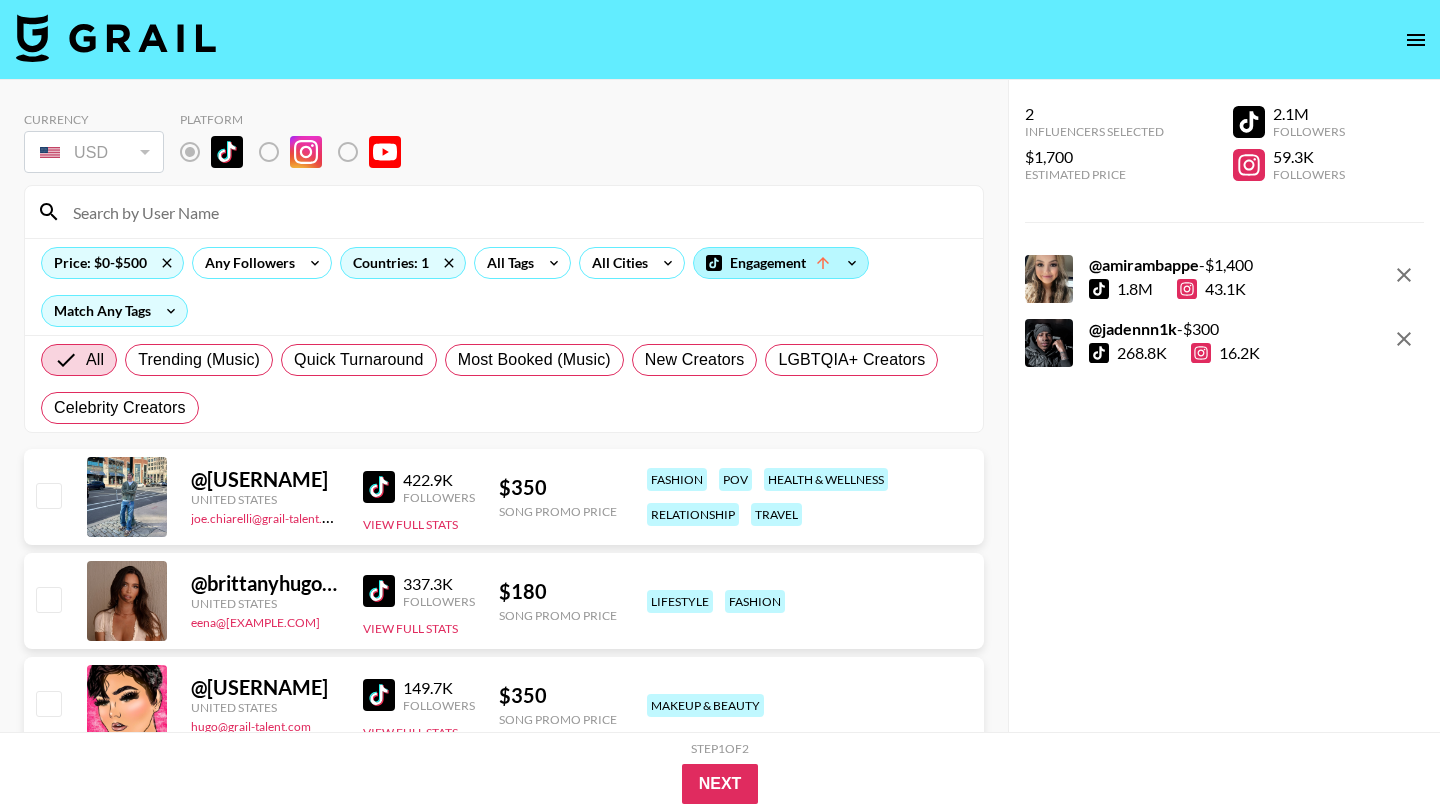 click on "Engagement" at bounding box center (781, 263) 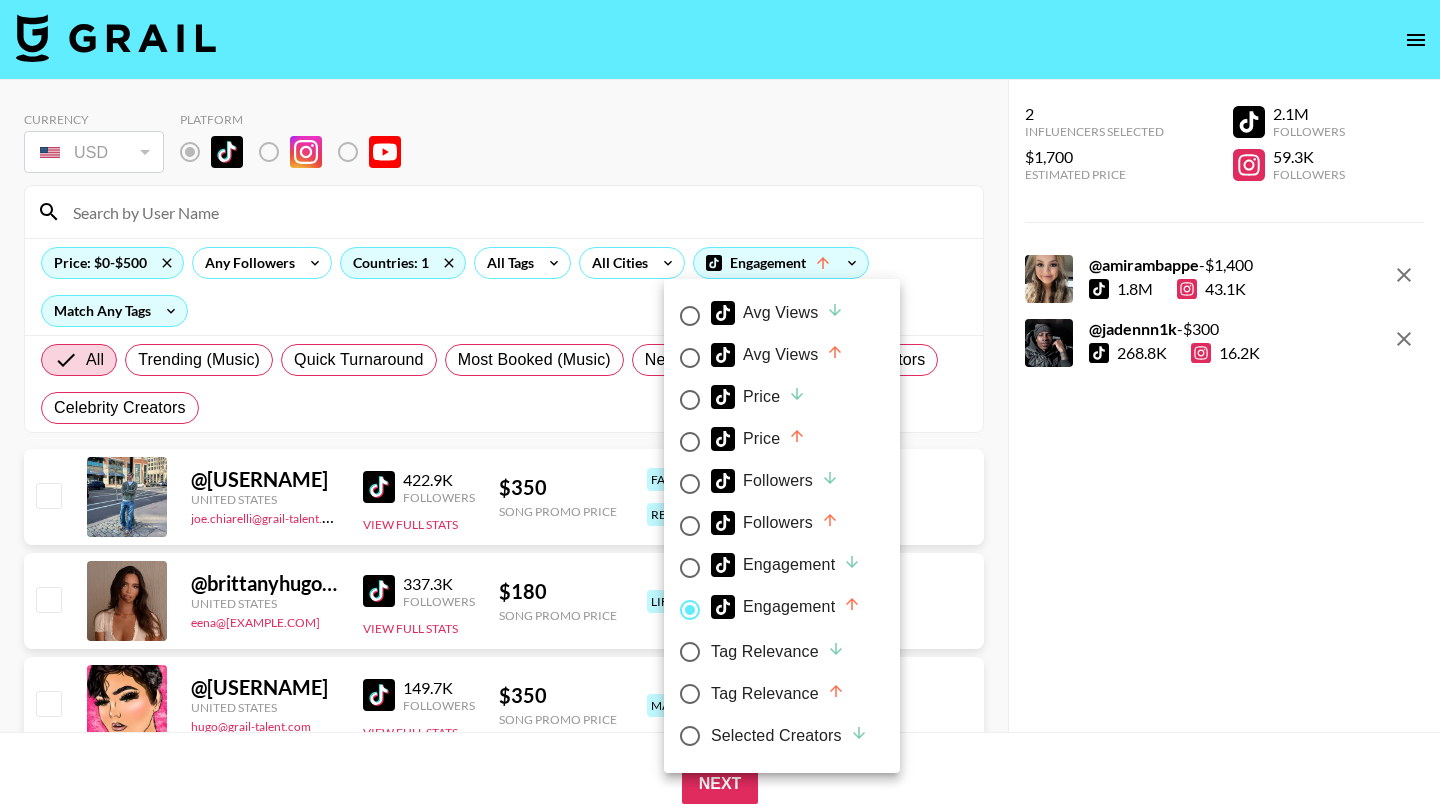 click on "Price" at bounding box center [690, 400] 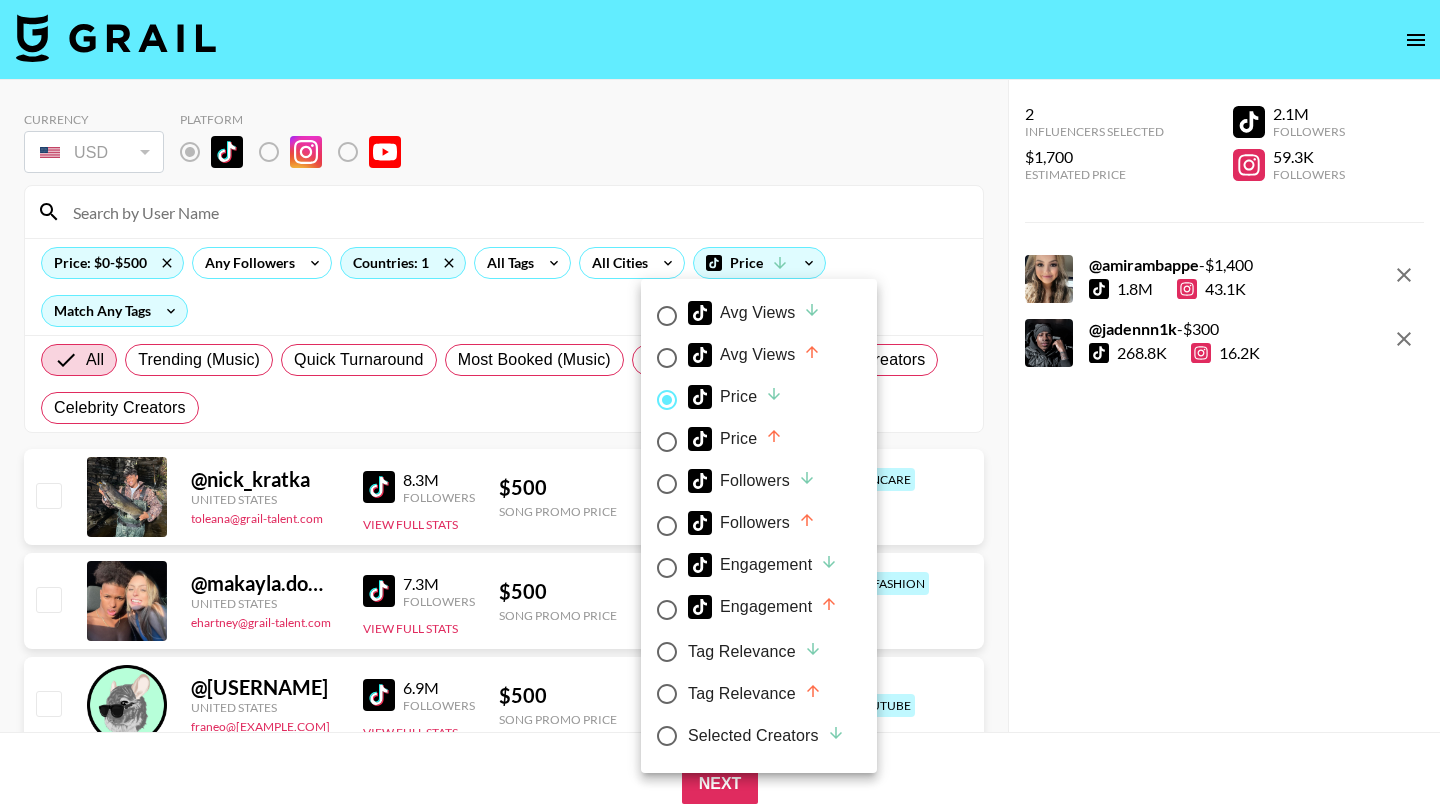 click at bounding box center (720, 406) 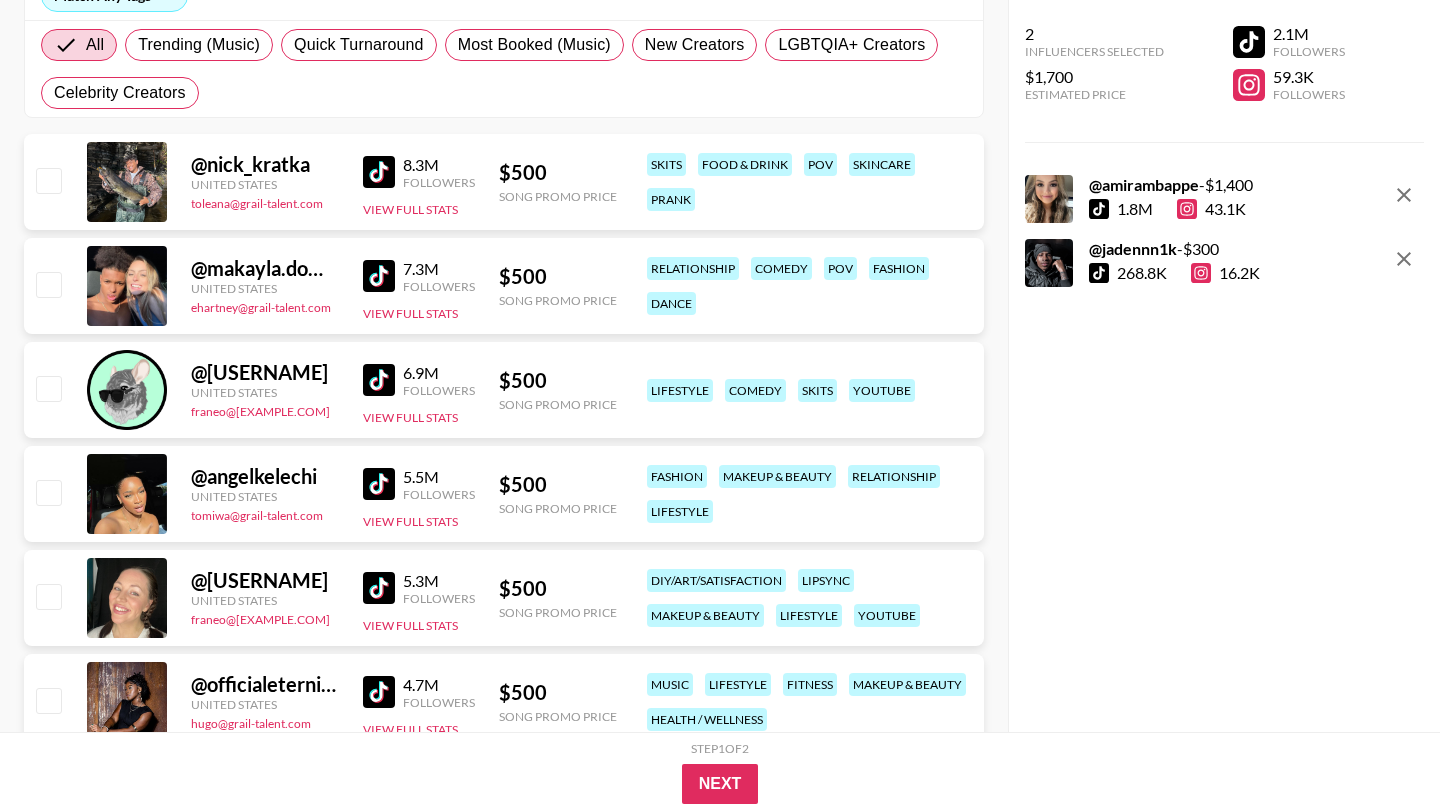 scroll, scrollTop: 0, scrollLeft: 0, axis: both 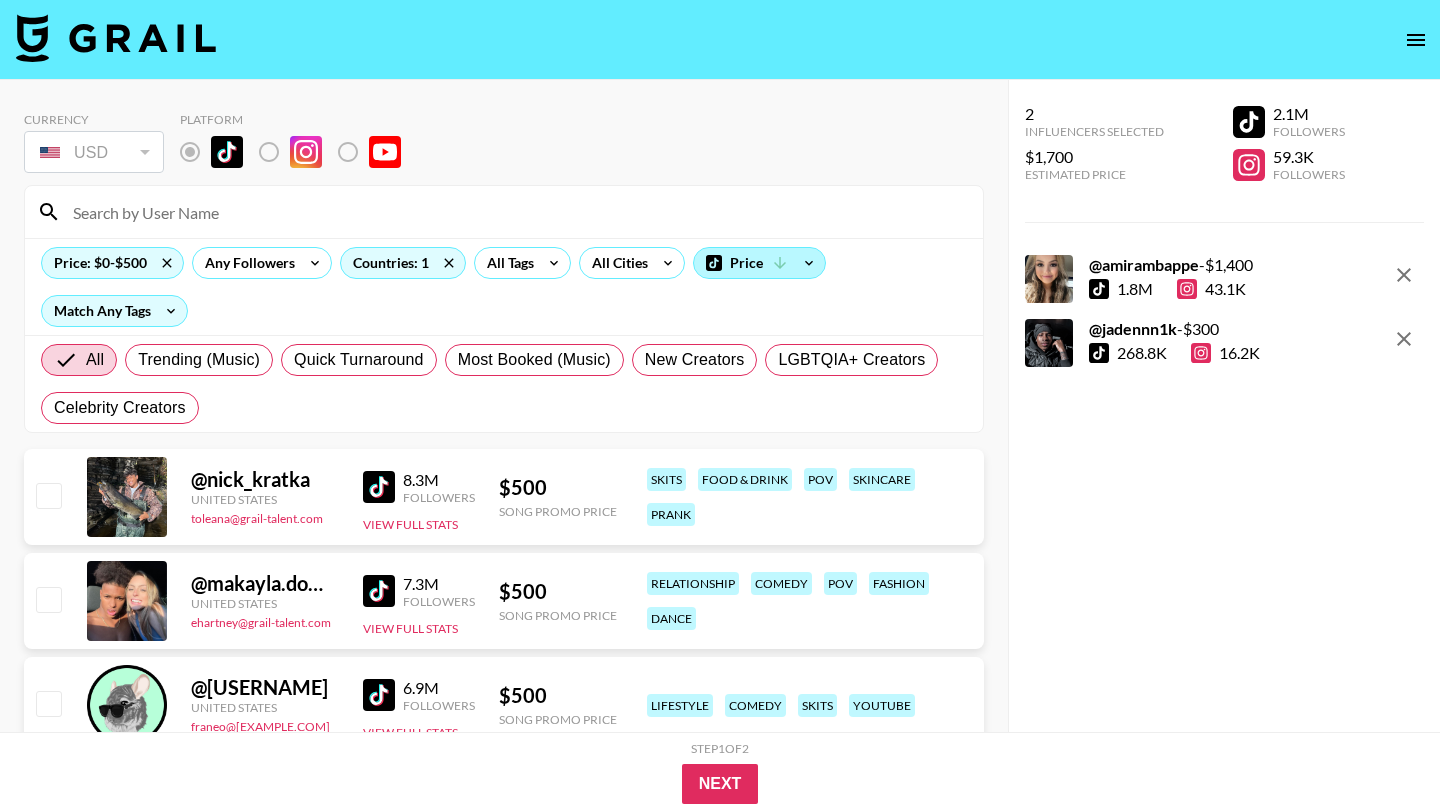 click 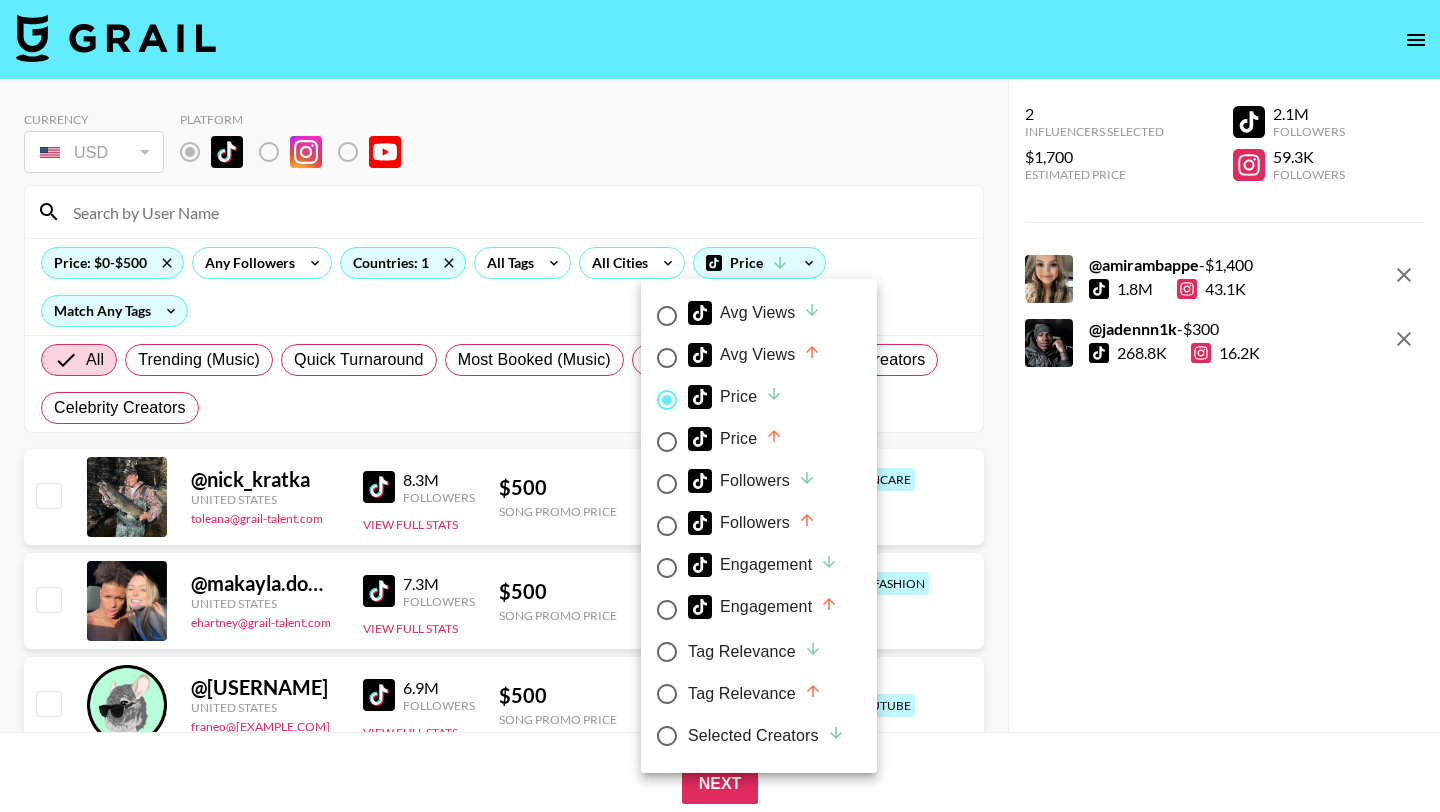 click on "Price" at bounding box center (667, 442) 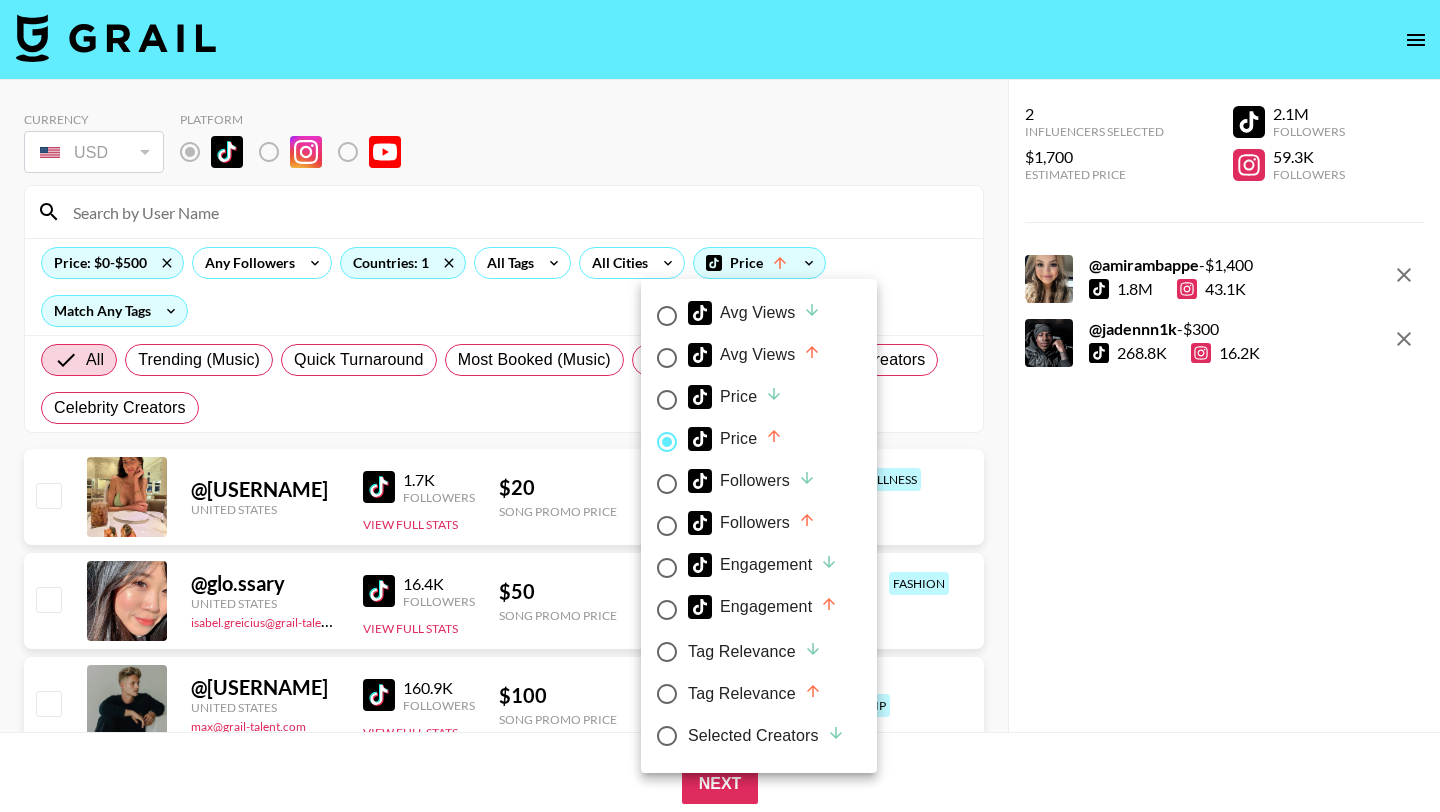 click at bounding box center (720, 406) 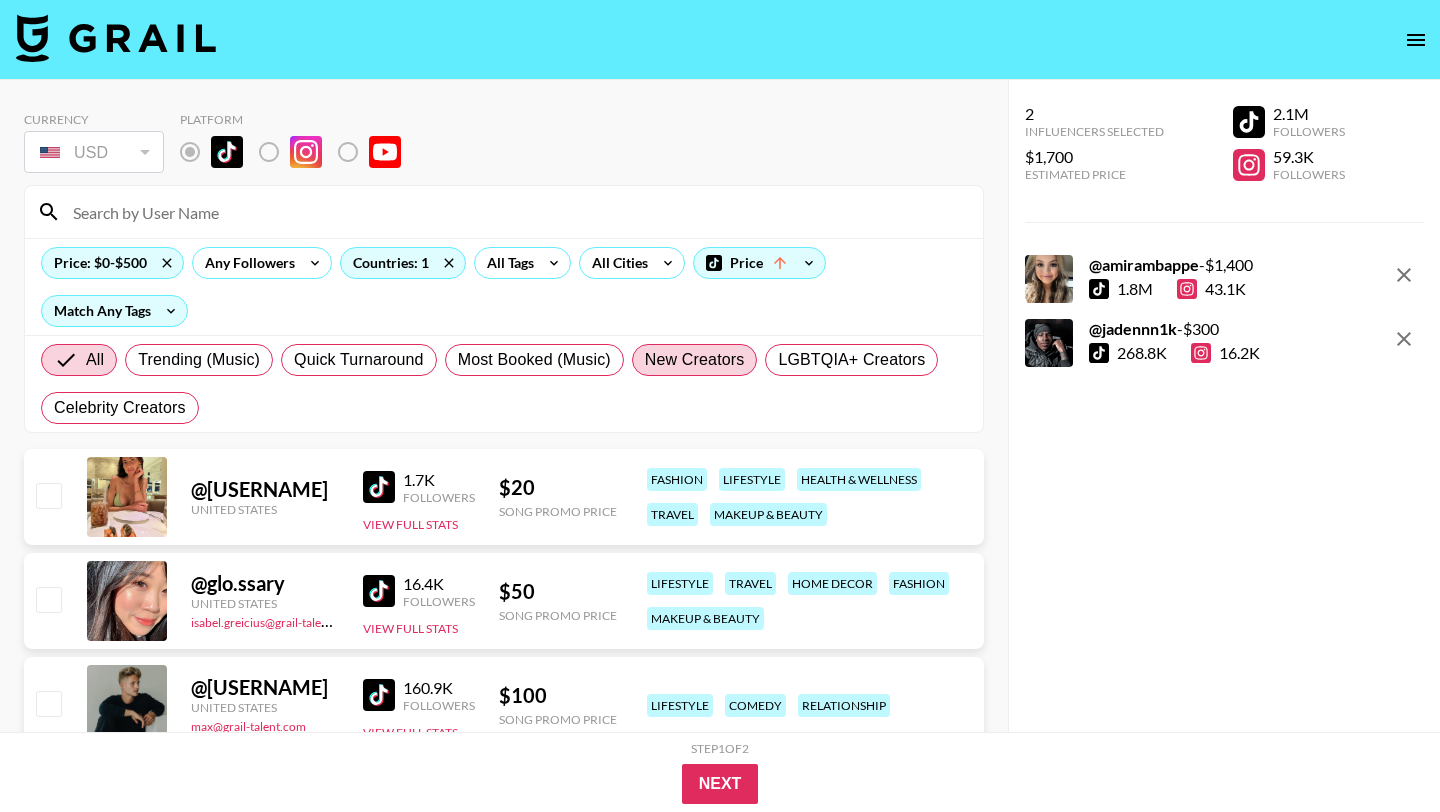 scroll, scrollTop: 238, scrollLeft: 0, axis: vertical 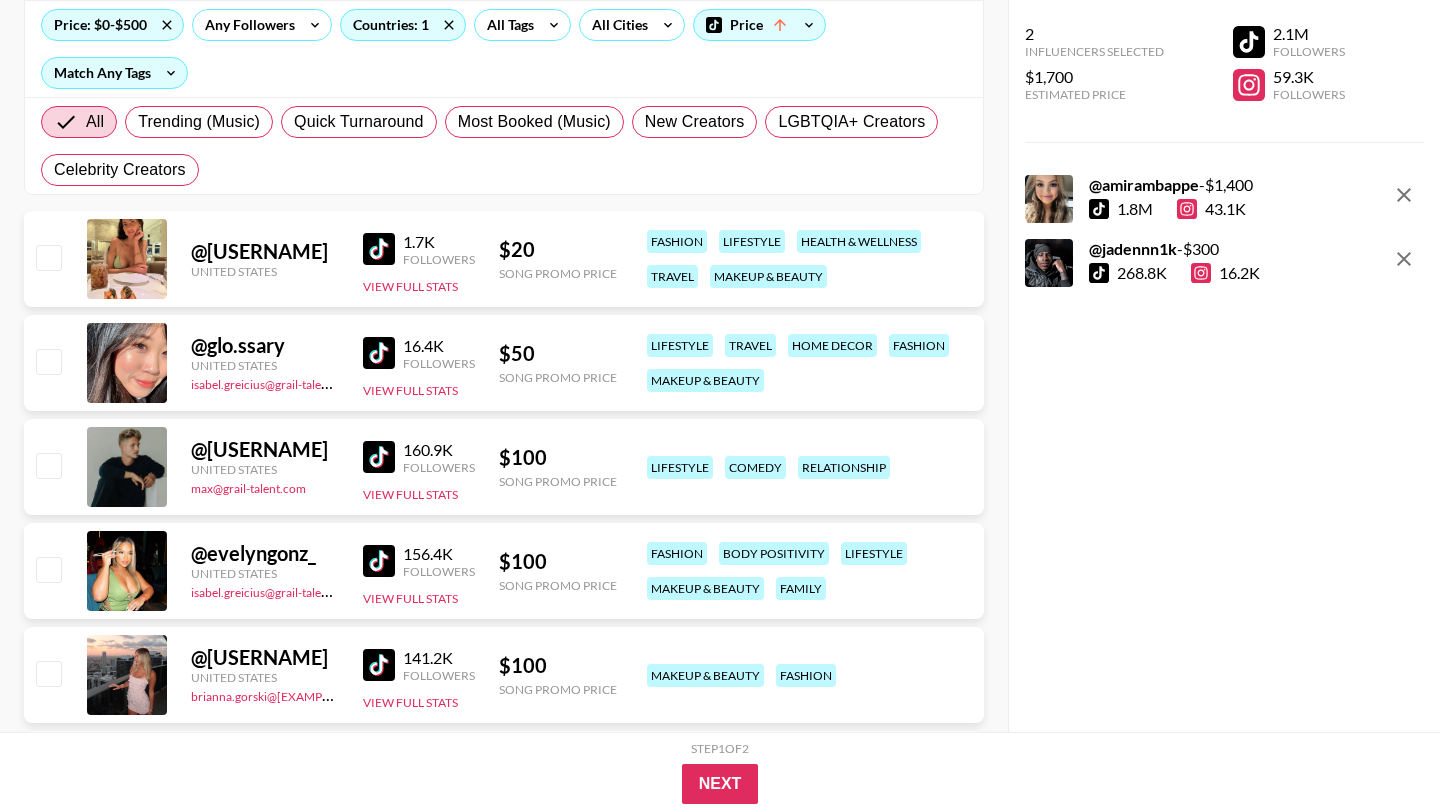 click at bounding box center [379, 561] 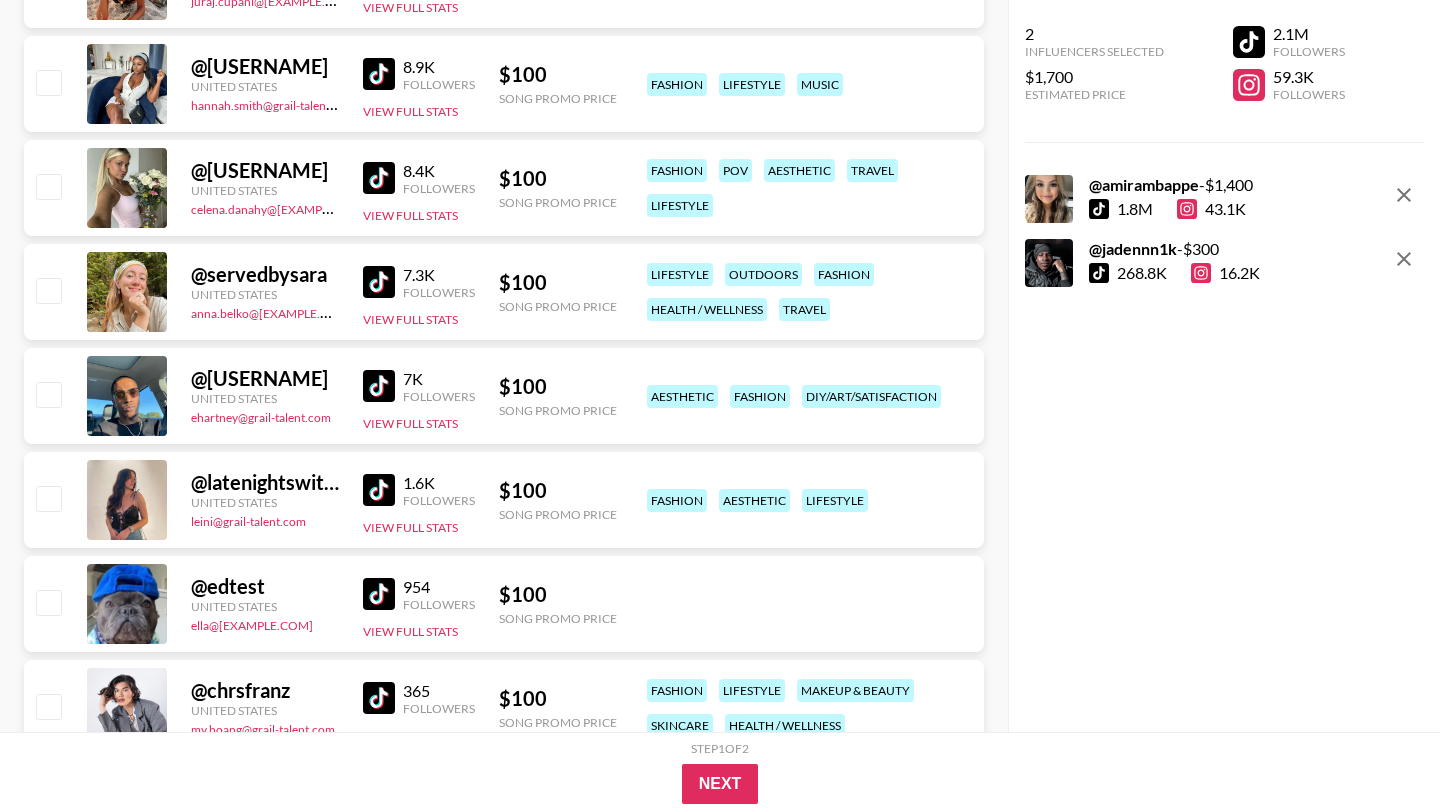 scroll, scrollTop: 2158, scrollLeft: 0, axis: vertical 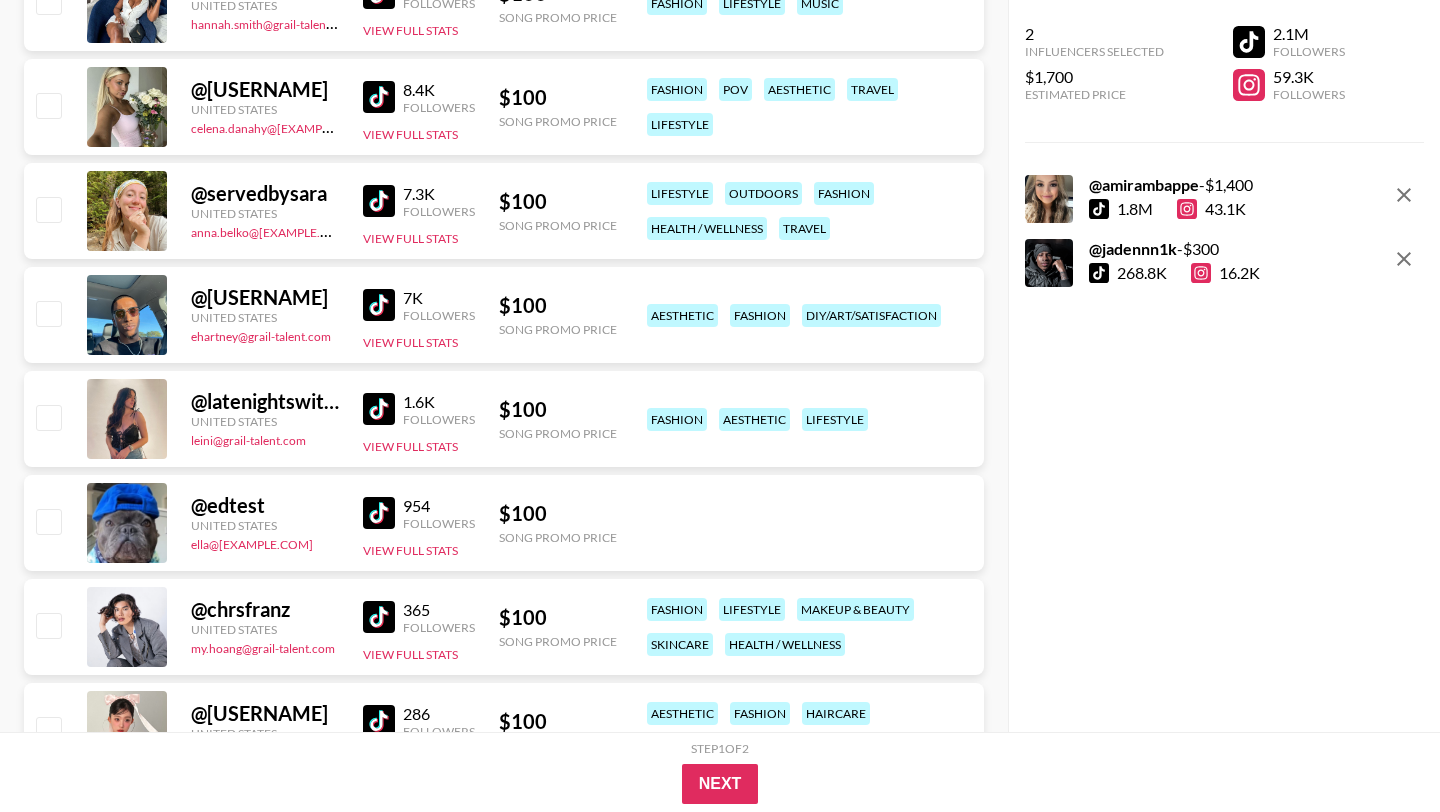 click at bounding box center [379, 305] 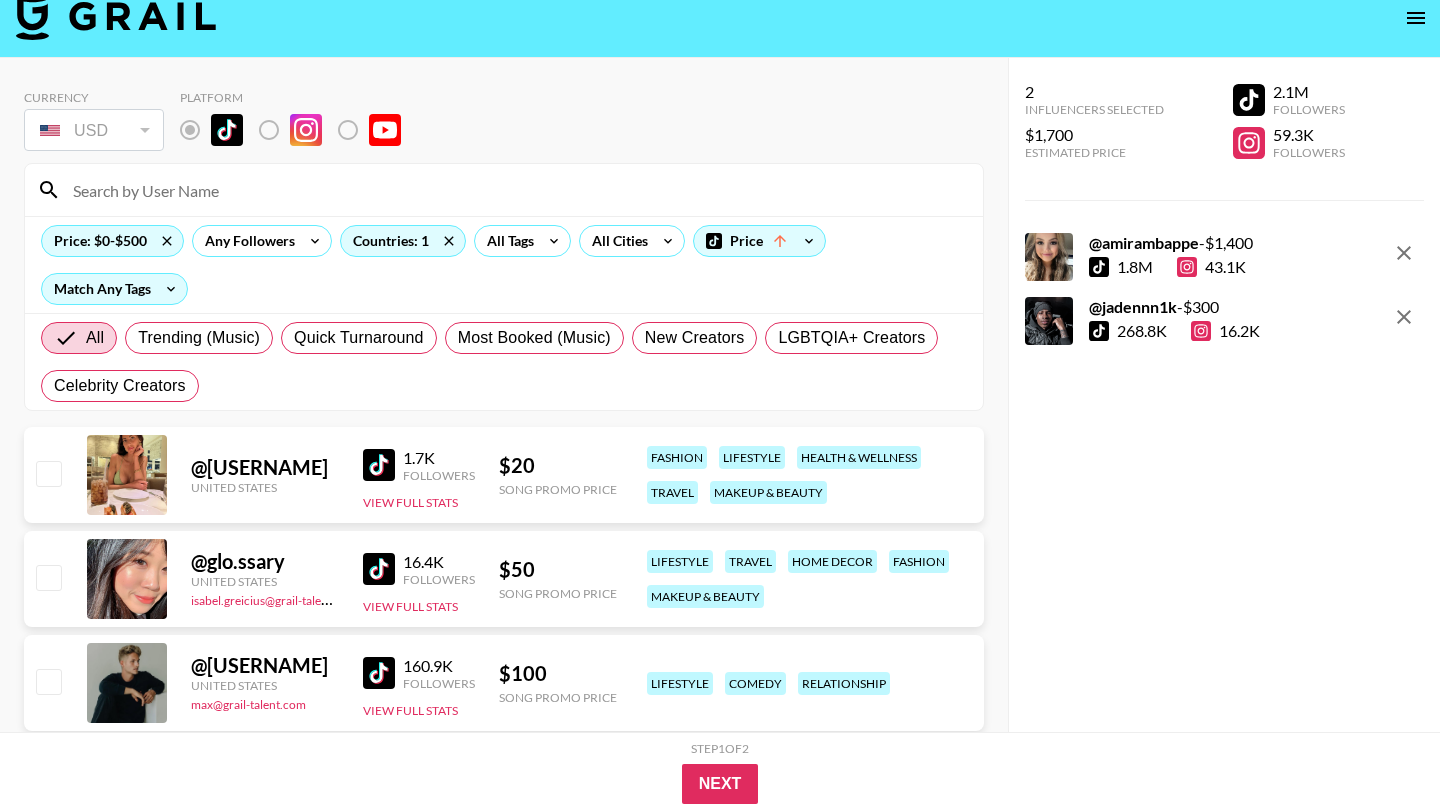 scroll, scrollTop: 0, scrollLeft: 0, axis: both 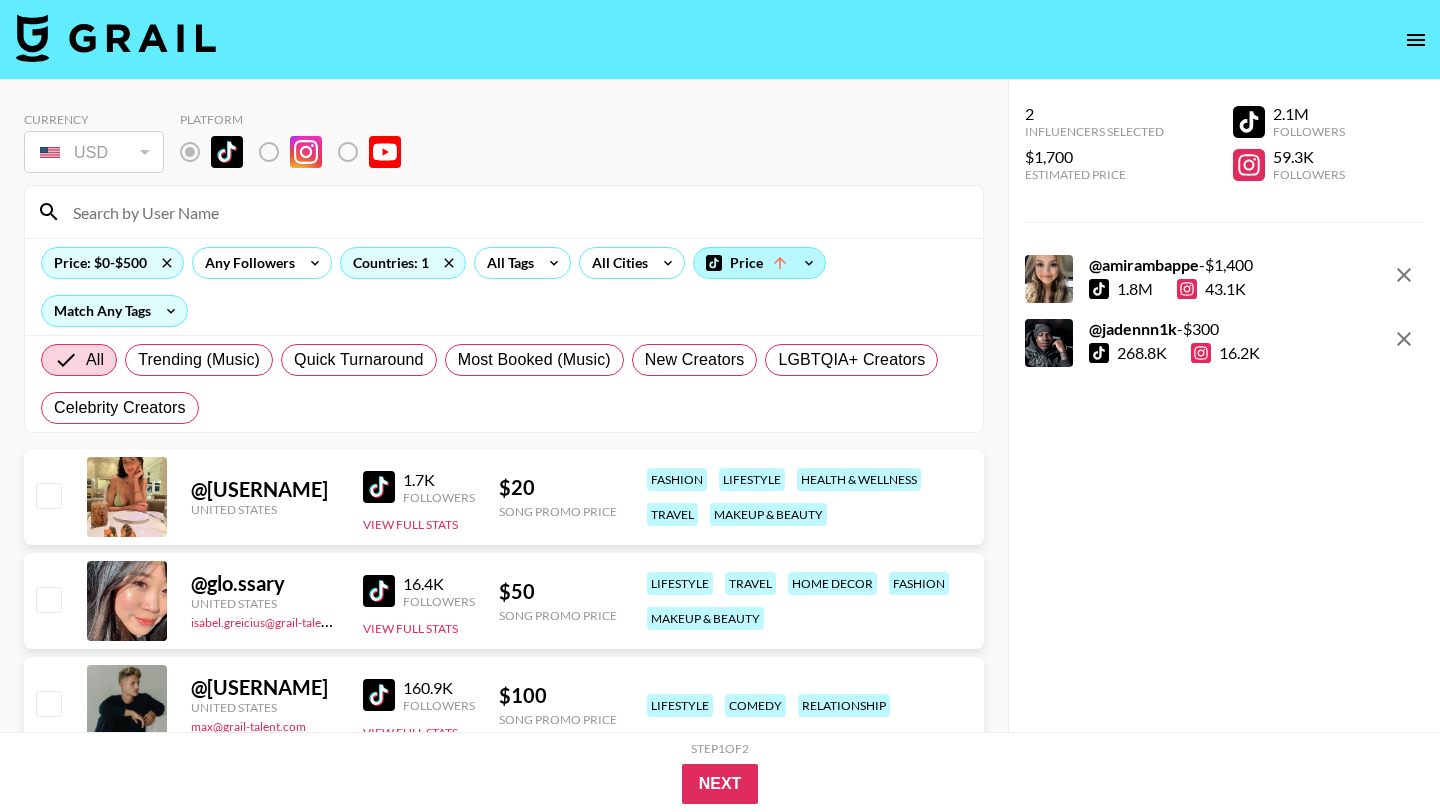 click on "Price" at bounding box center [759, 263] 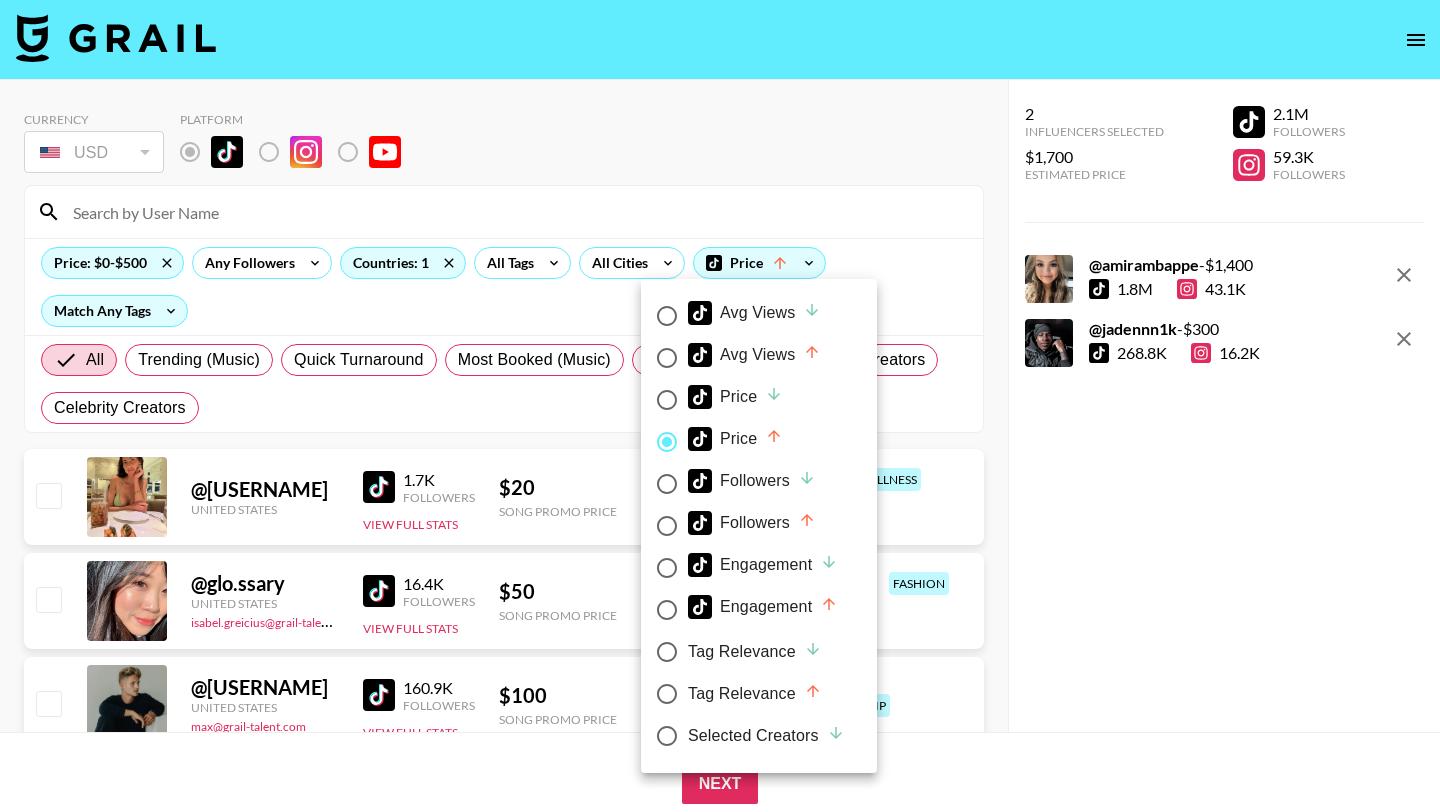 click on "Engagement" at bounding box center (667, 568) 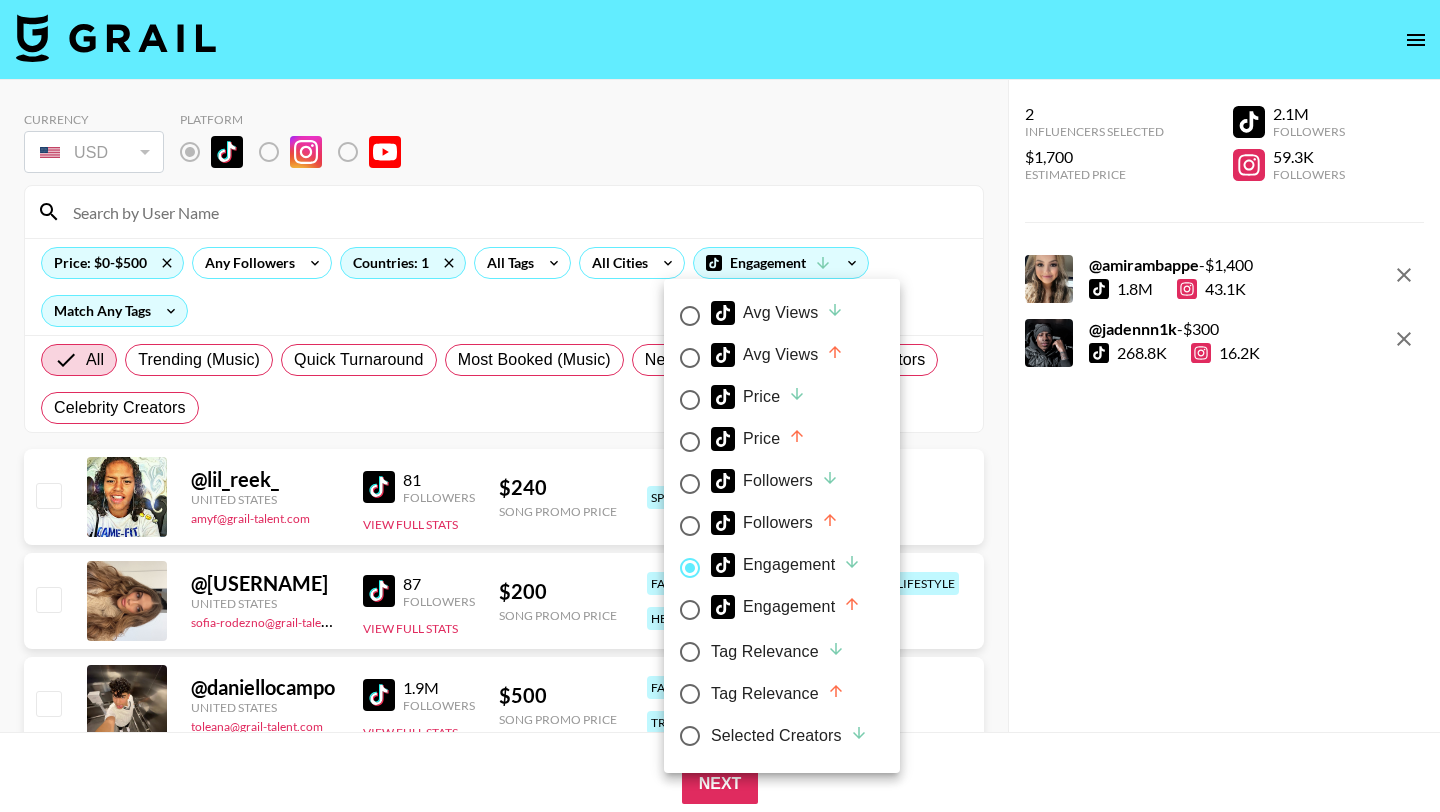 click at bounding box center [720, 406] 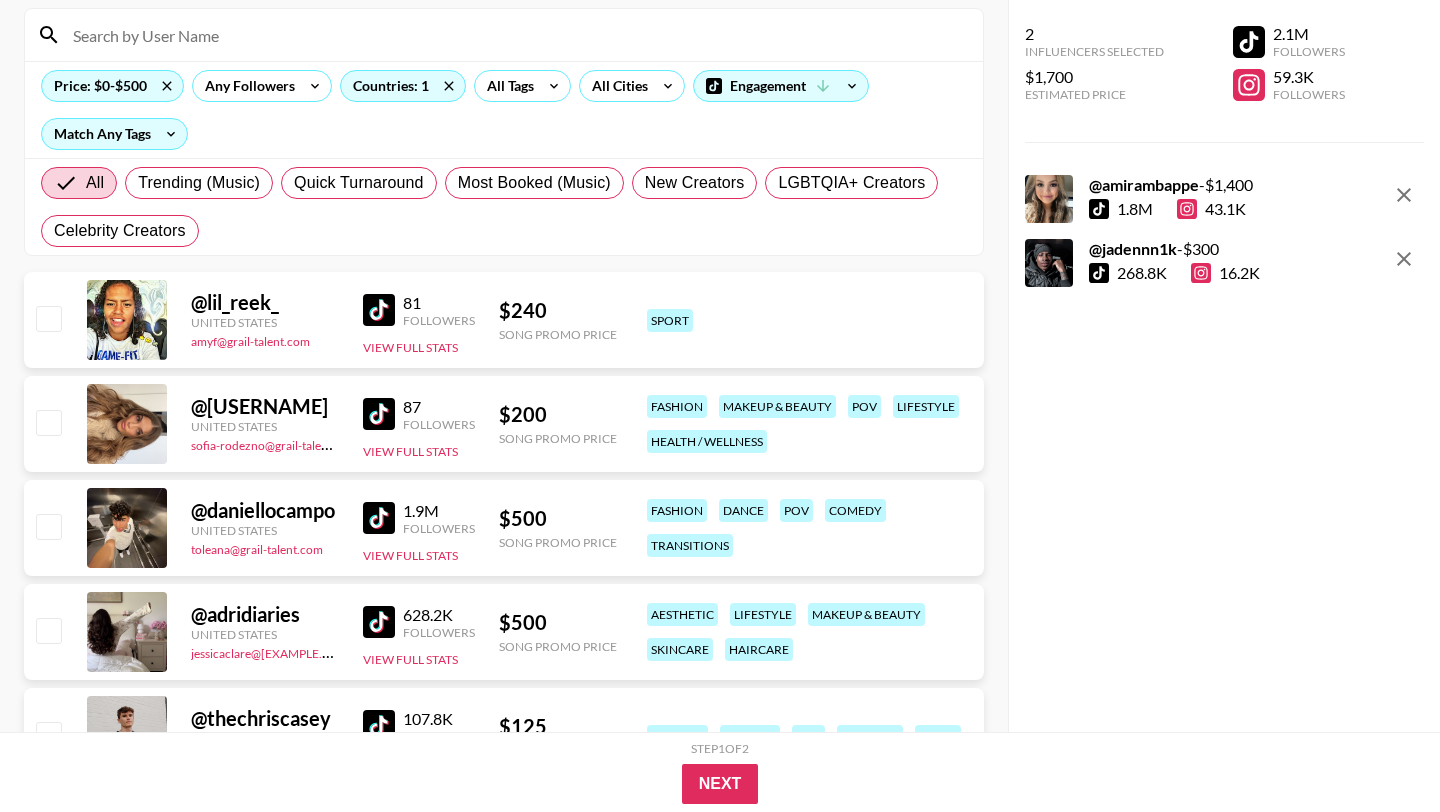 scroll, scrollTop: 193, scrollLeft: 0, axis: vertical 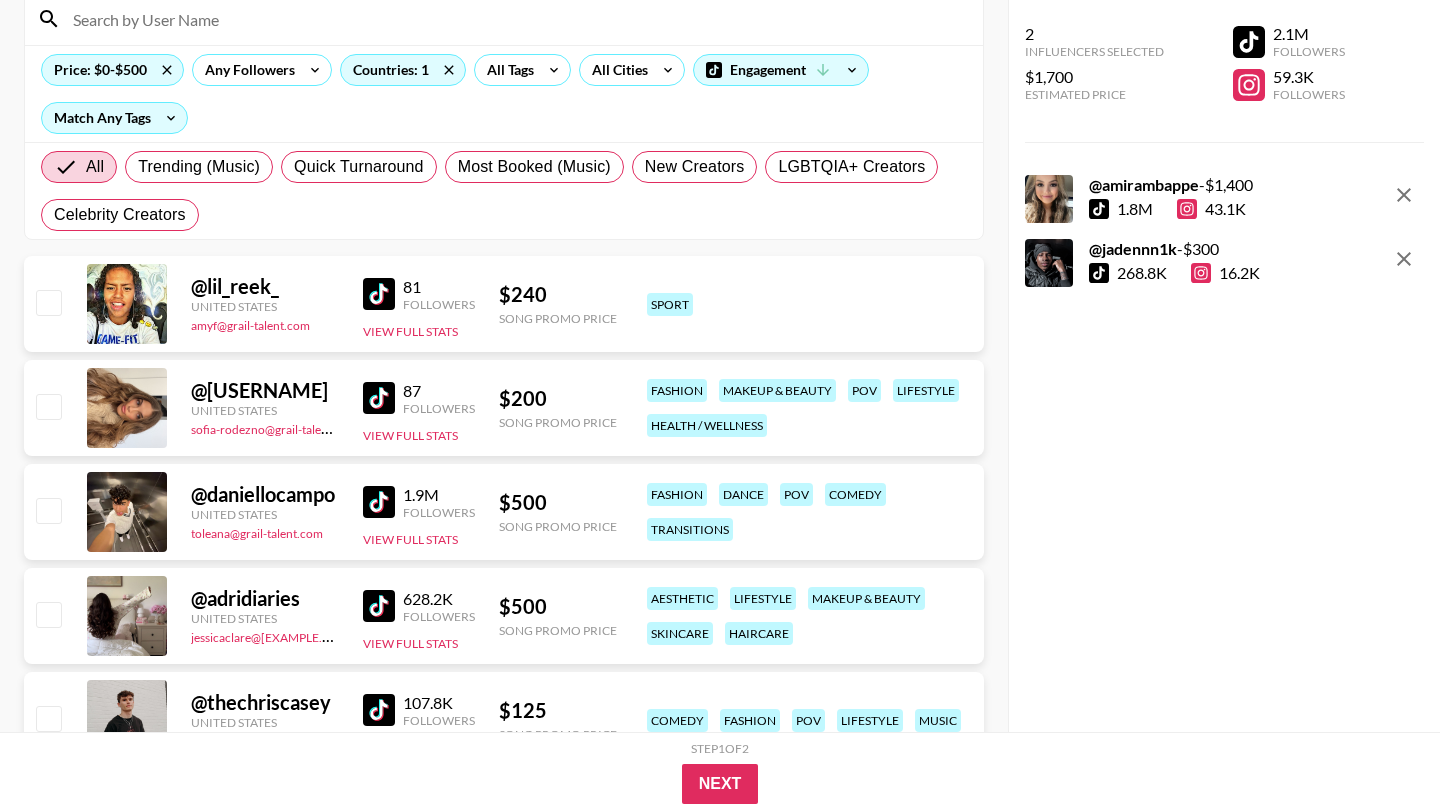 click at bounding box center [379, 398] 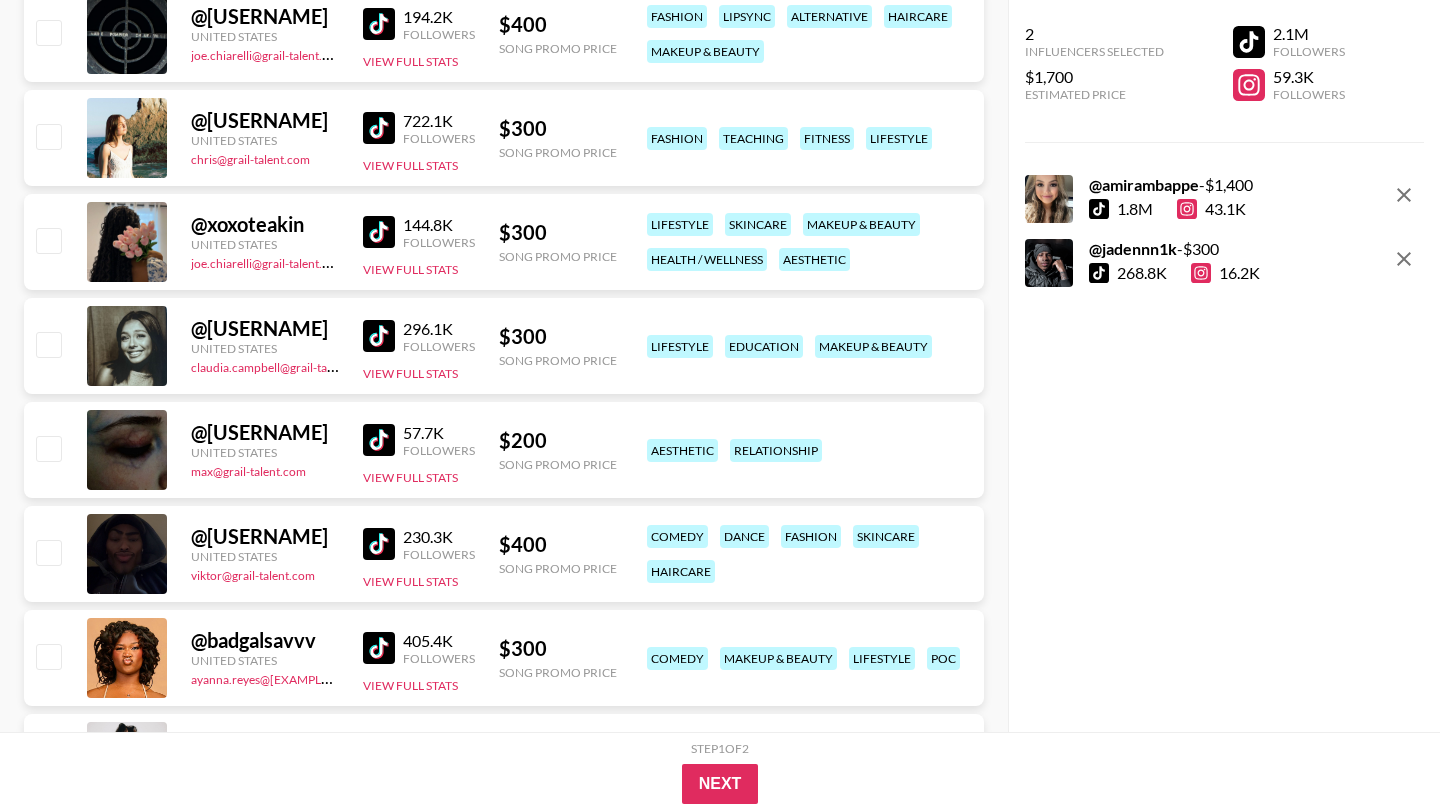 scroll, scrollTop: 1499, scrollLeft: 0, axis: vertical 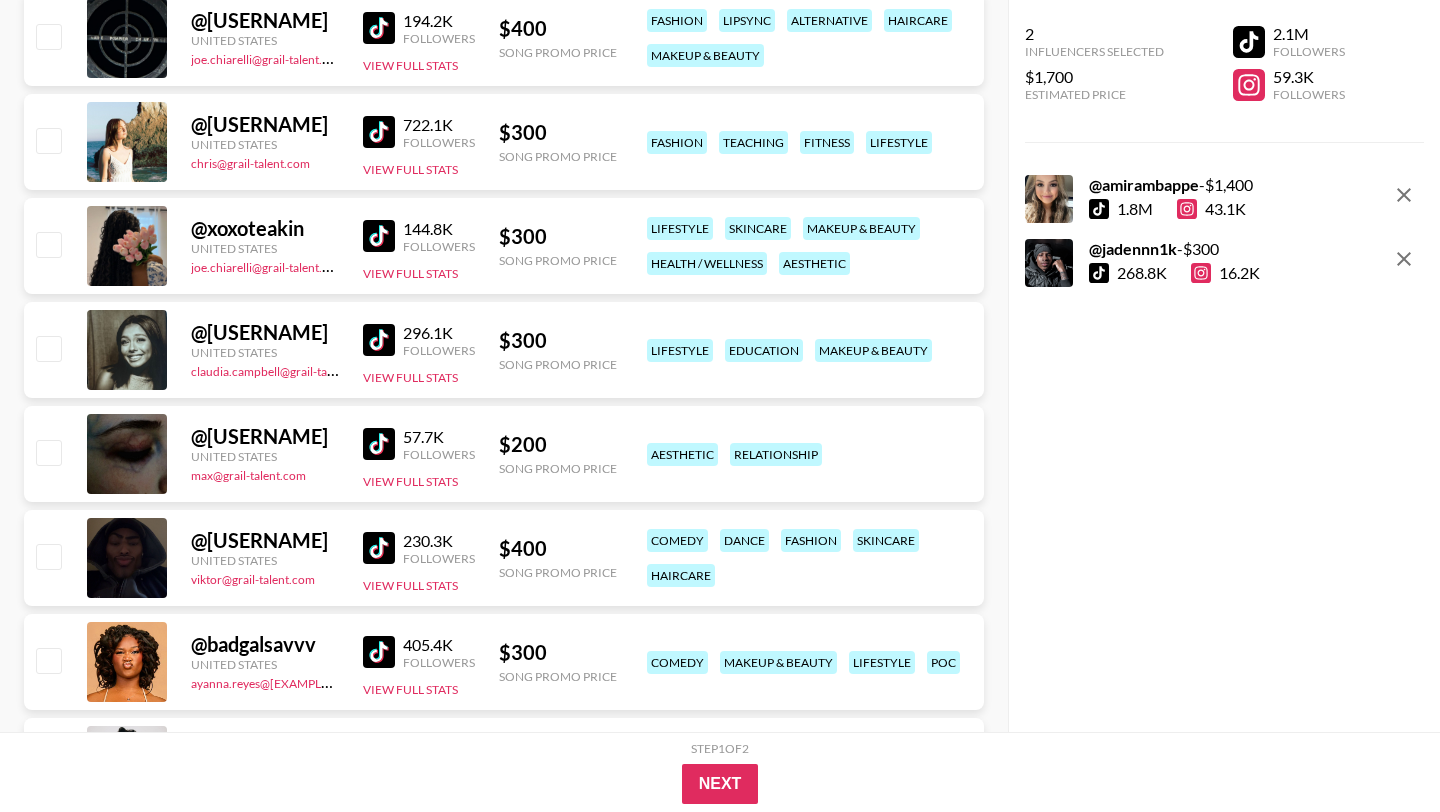 click at bounding box center [379, 652] 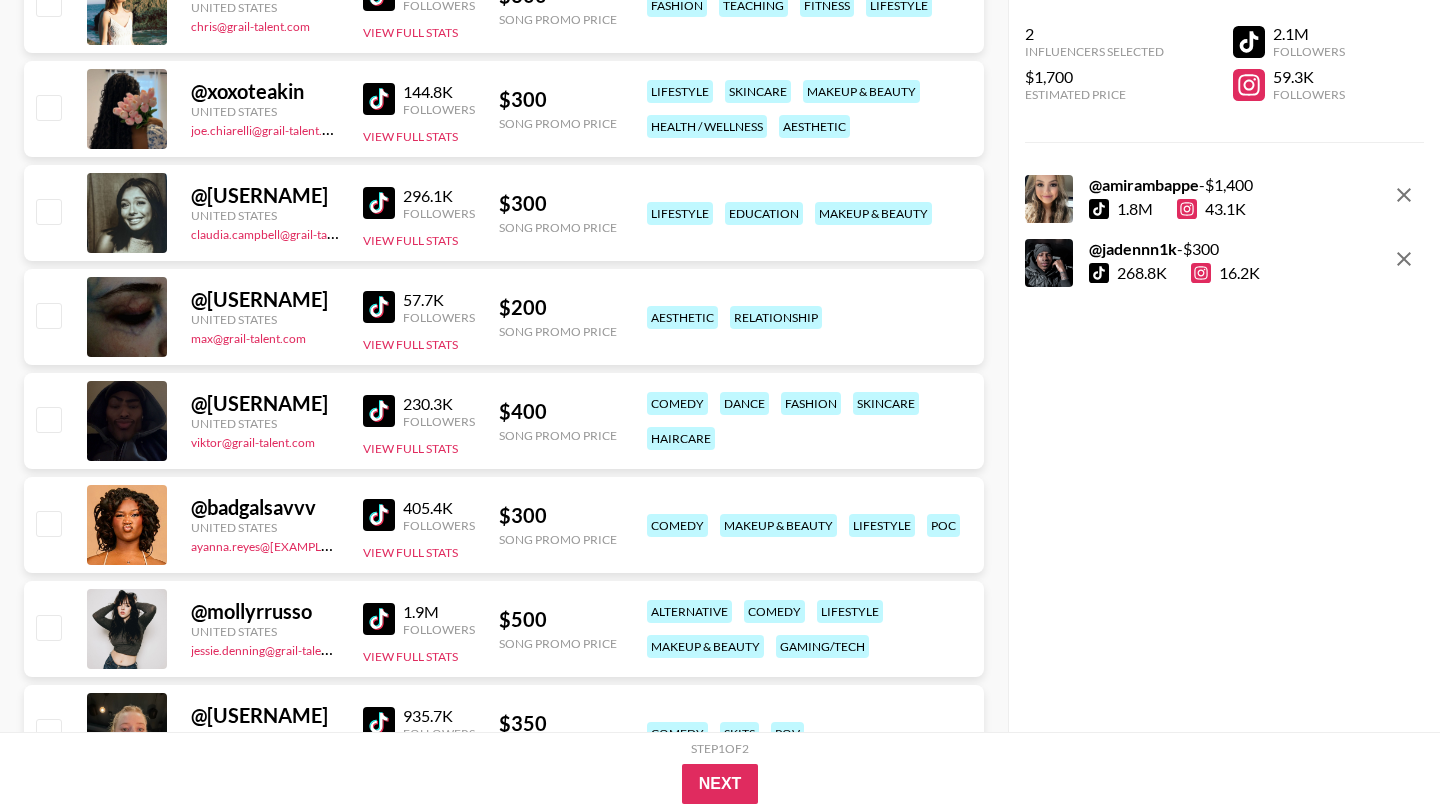 scroll, scrollTop: 2165, scrollLeft: 0, axis: vertical 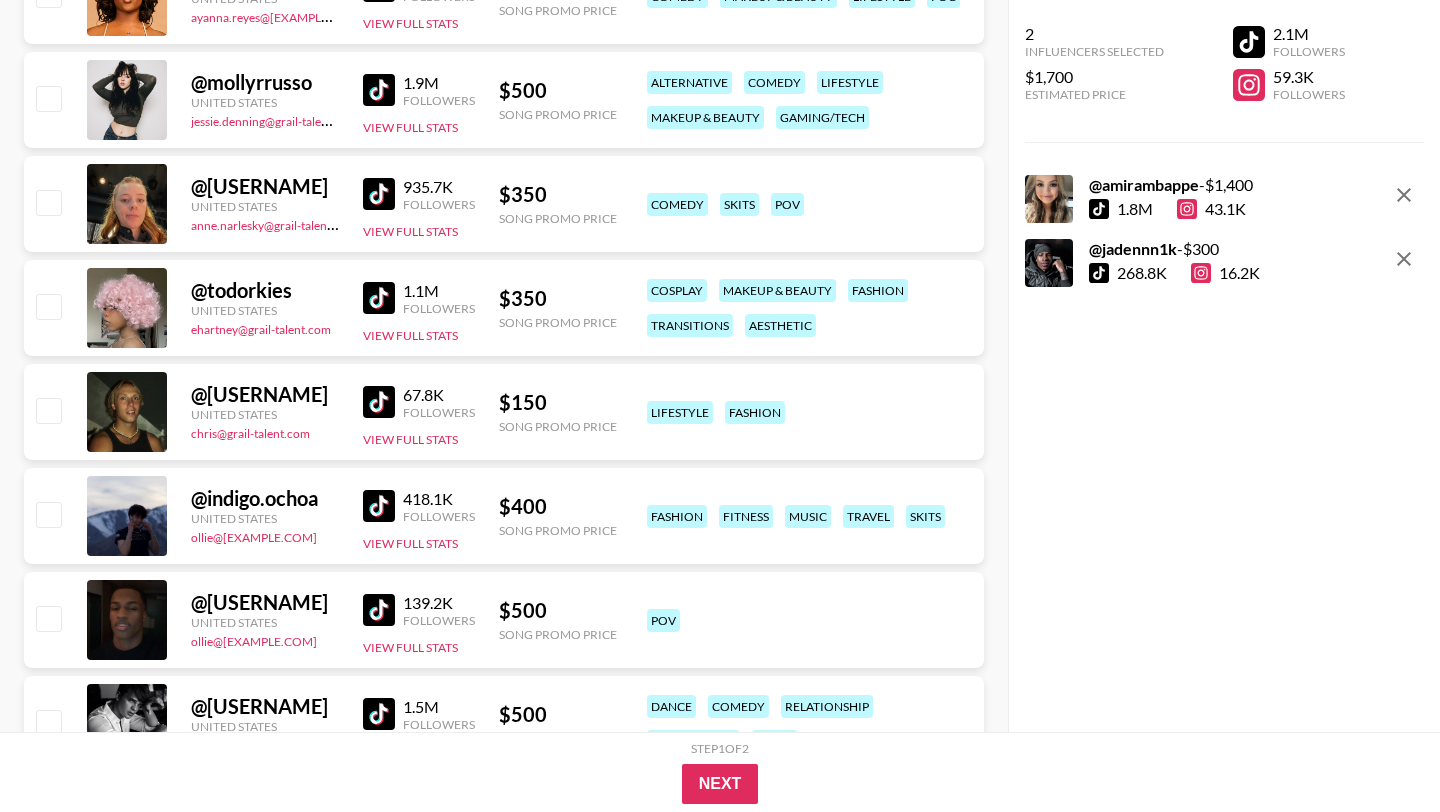 click at bounding box center [379, 298] 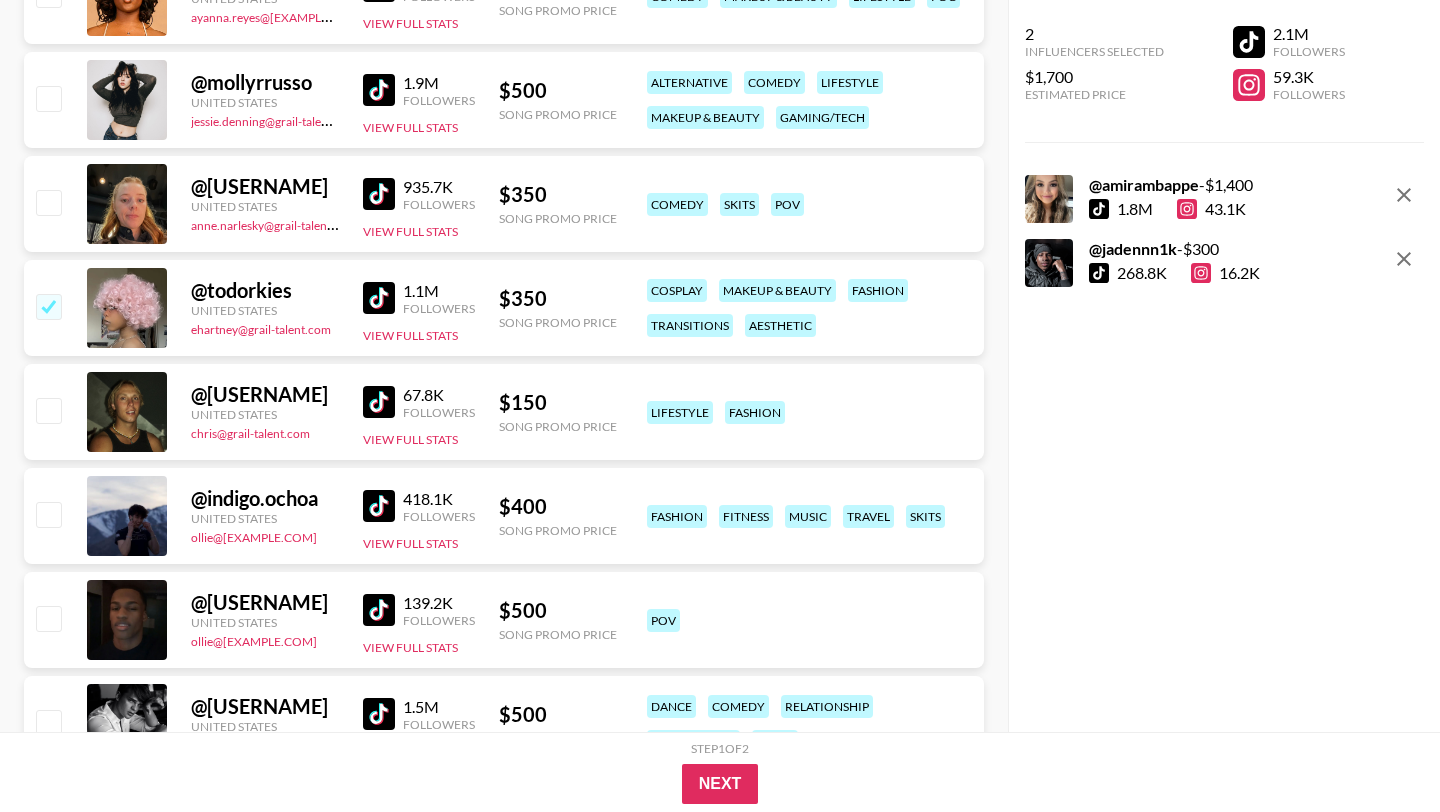checkbox on "true" 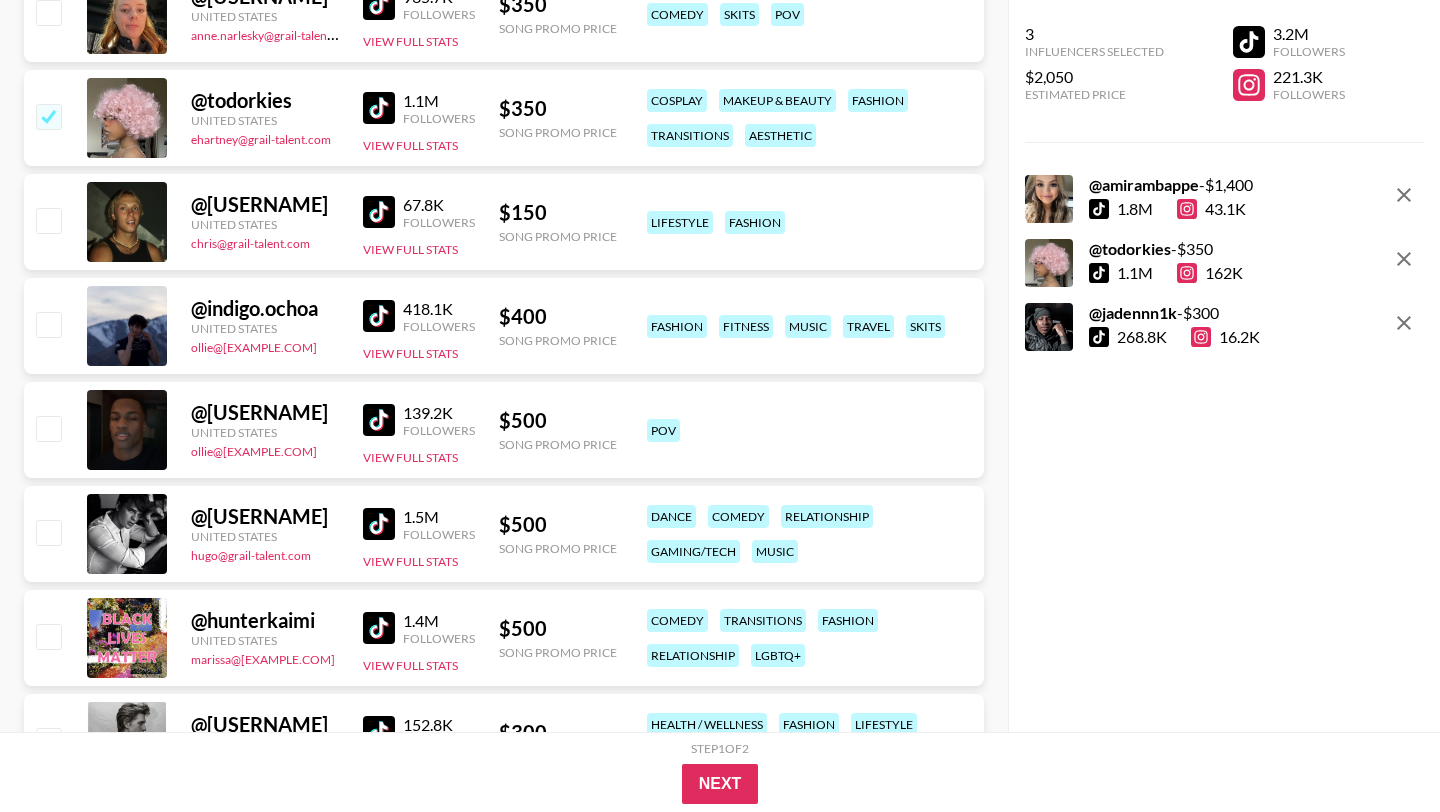 scroll, scrollTop: 2430, scrollLeft: 0, axis: vertical 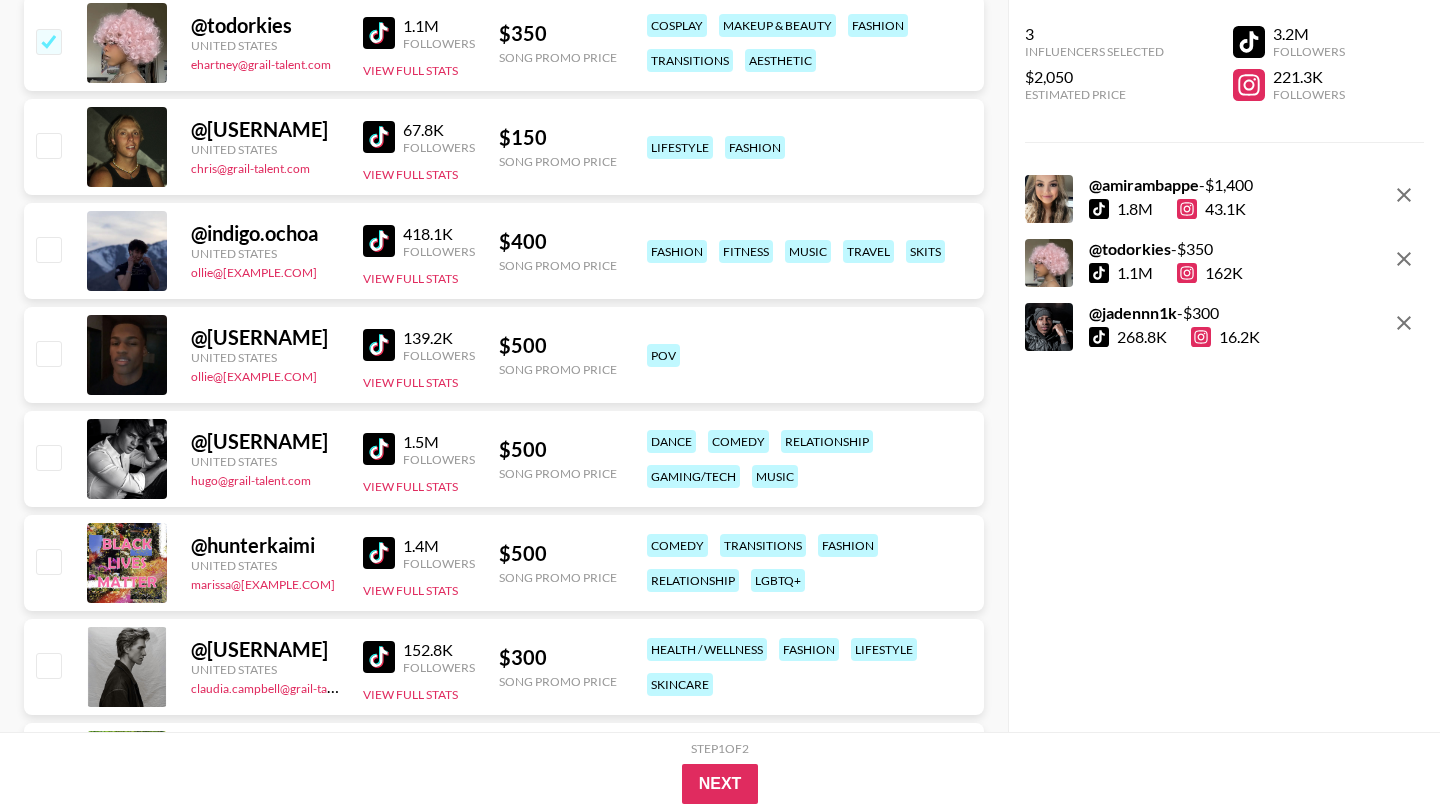 click at bounding box center (379, 553) 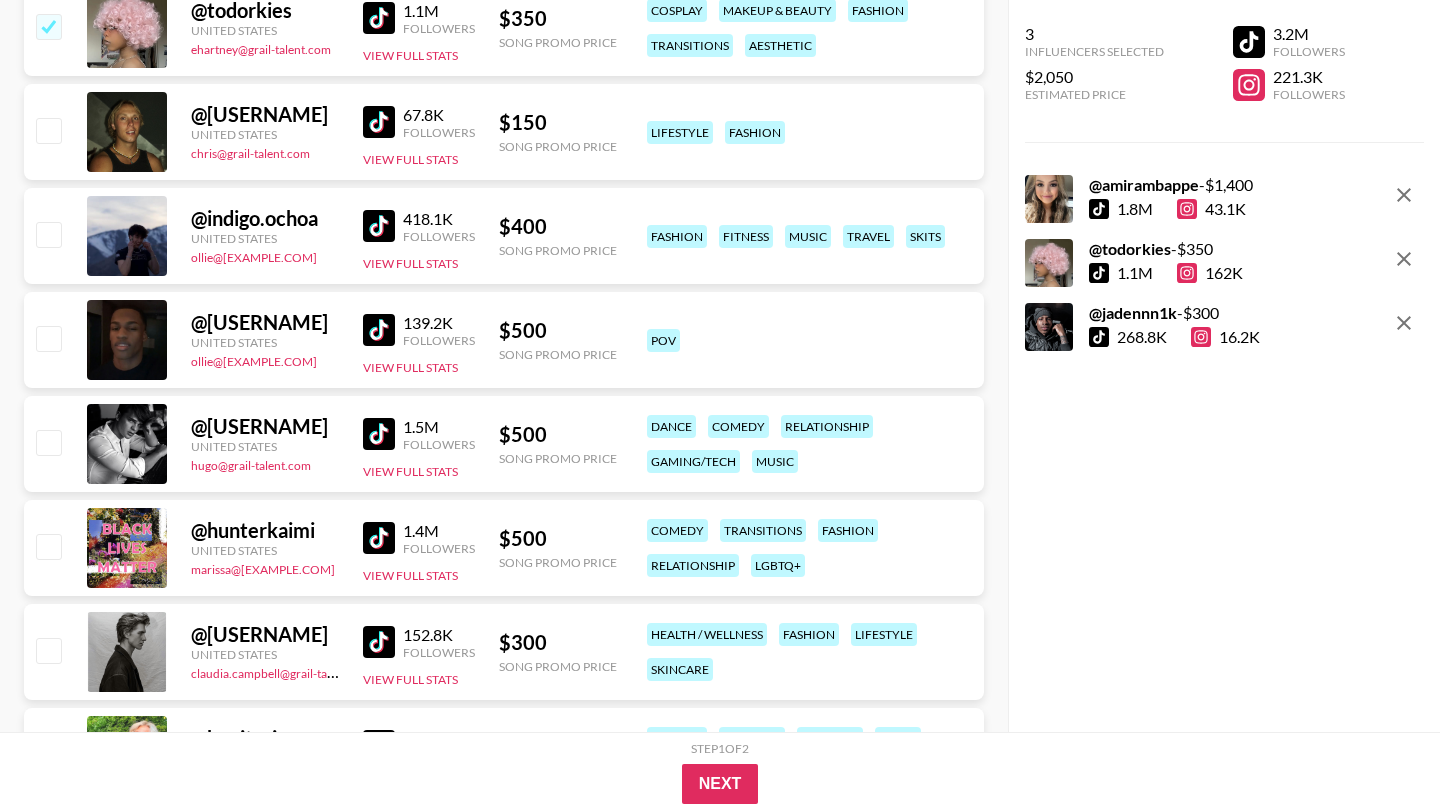 scroll, scrollTop: 2447, scrollLeft: 0, axis: vertical 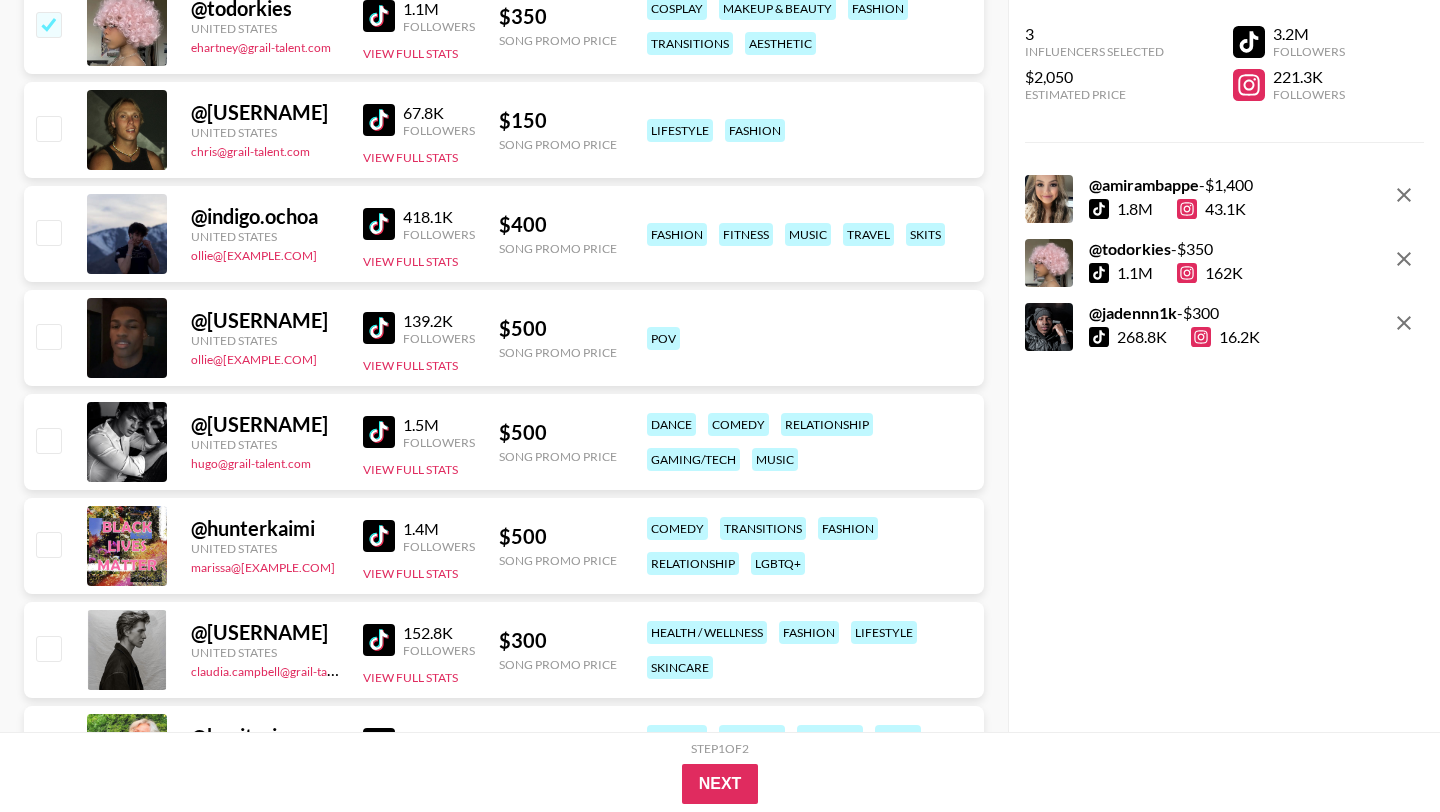 click at bounding box center (379, 328) 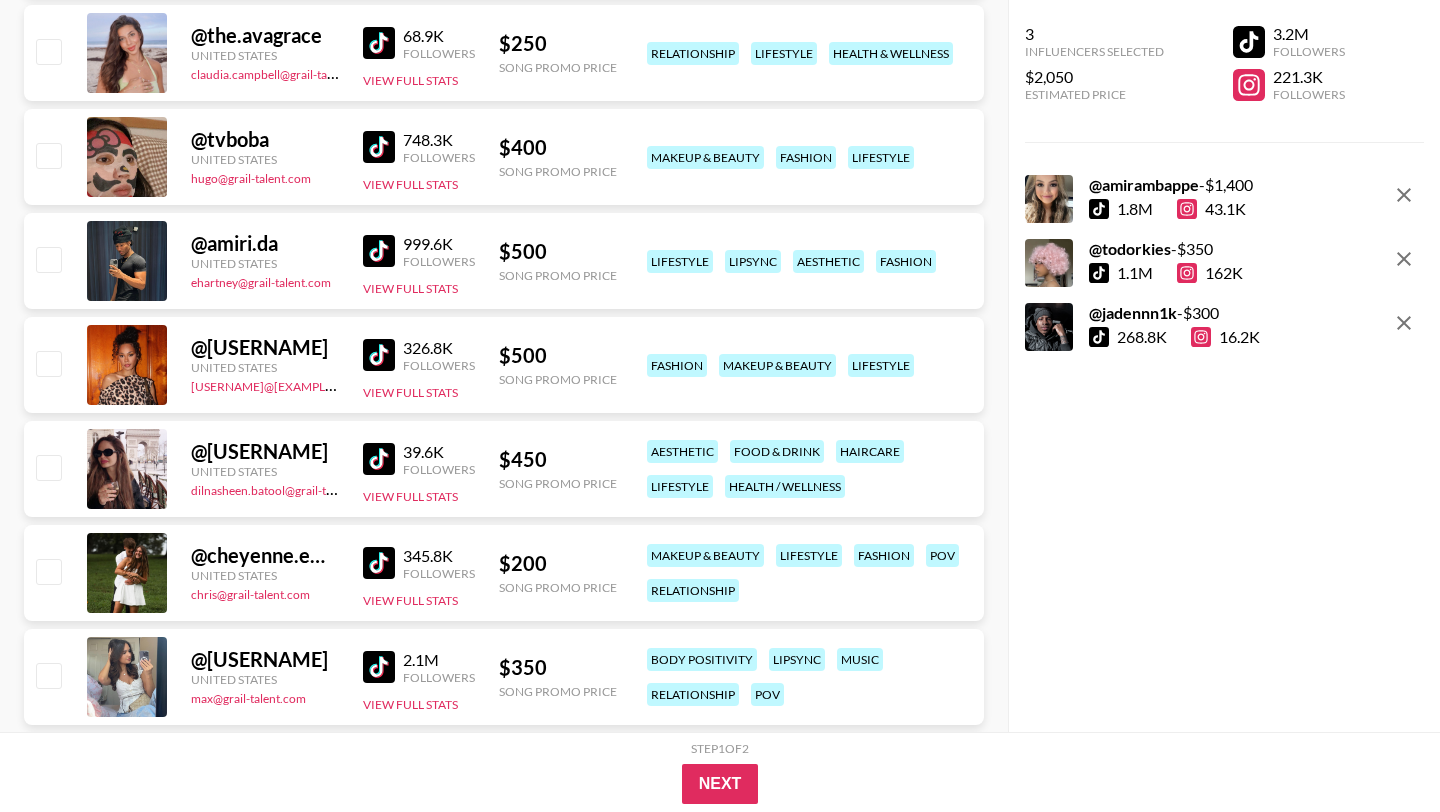 scroll, scrollTop: 3777, scrollLeft: 0, axis: vertical 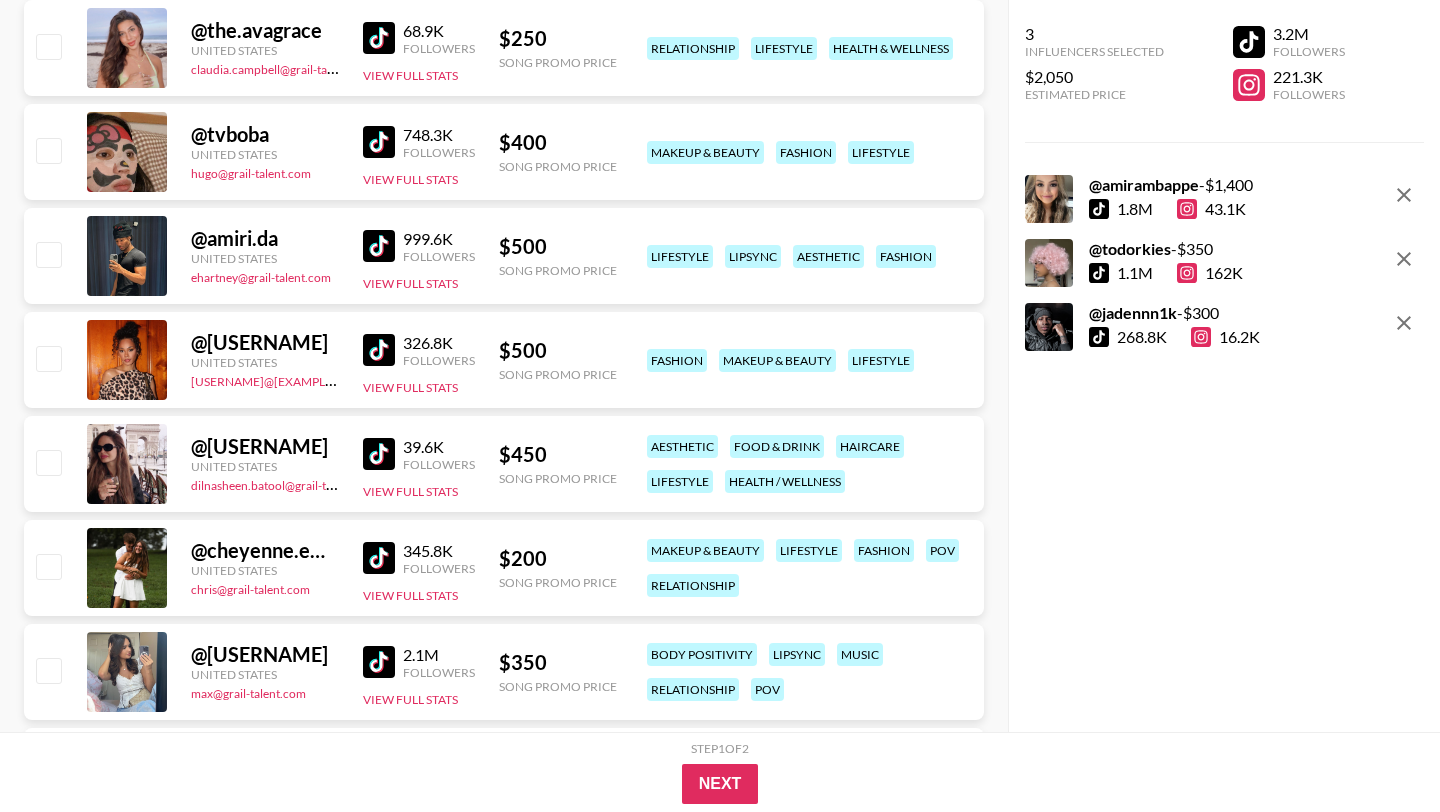 click at bounding box center (379, 350) 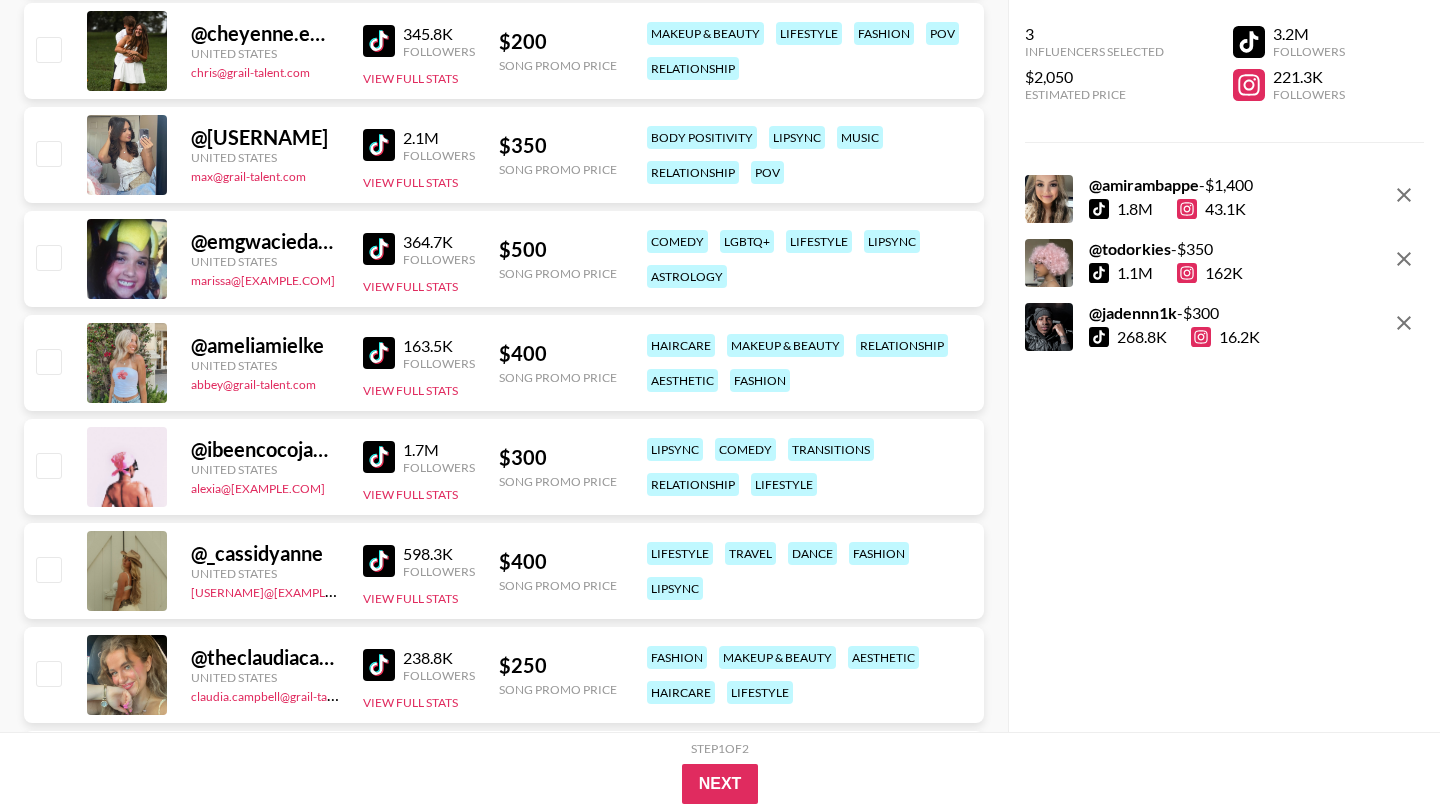 scroll, scrollTop: 4384, scrollLeft: 0, axis: vertical 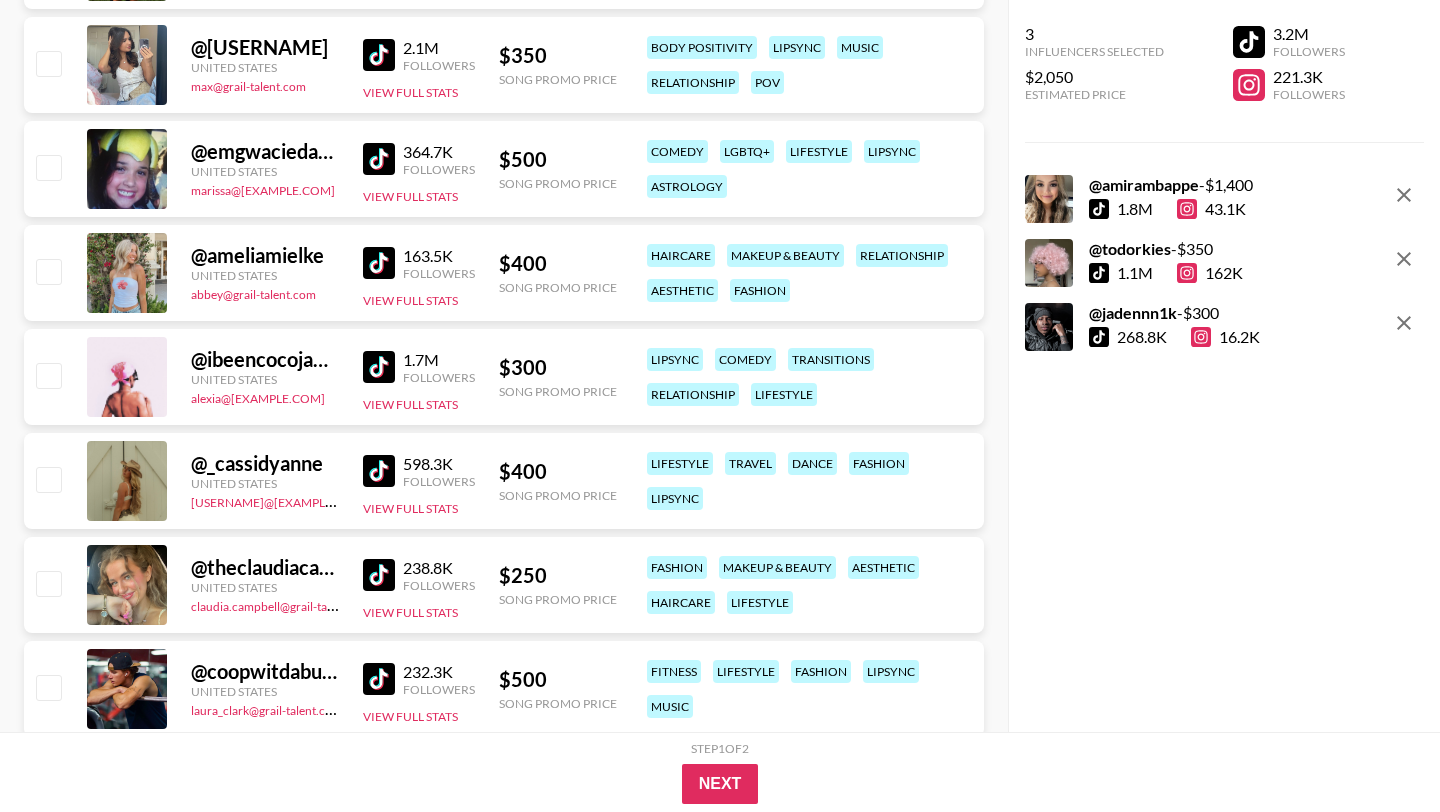 click at bounding box center [379, 367] 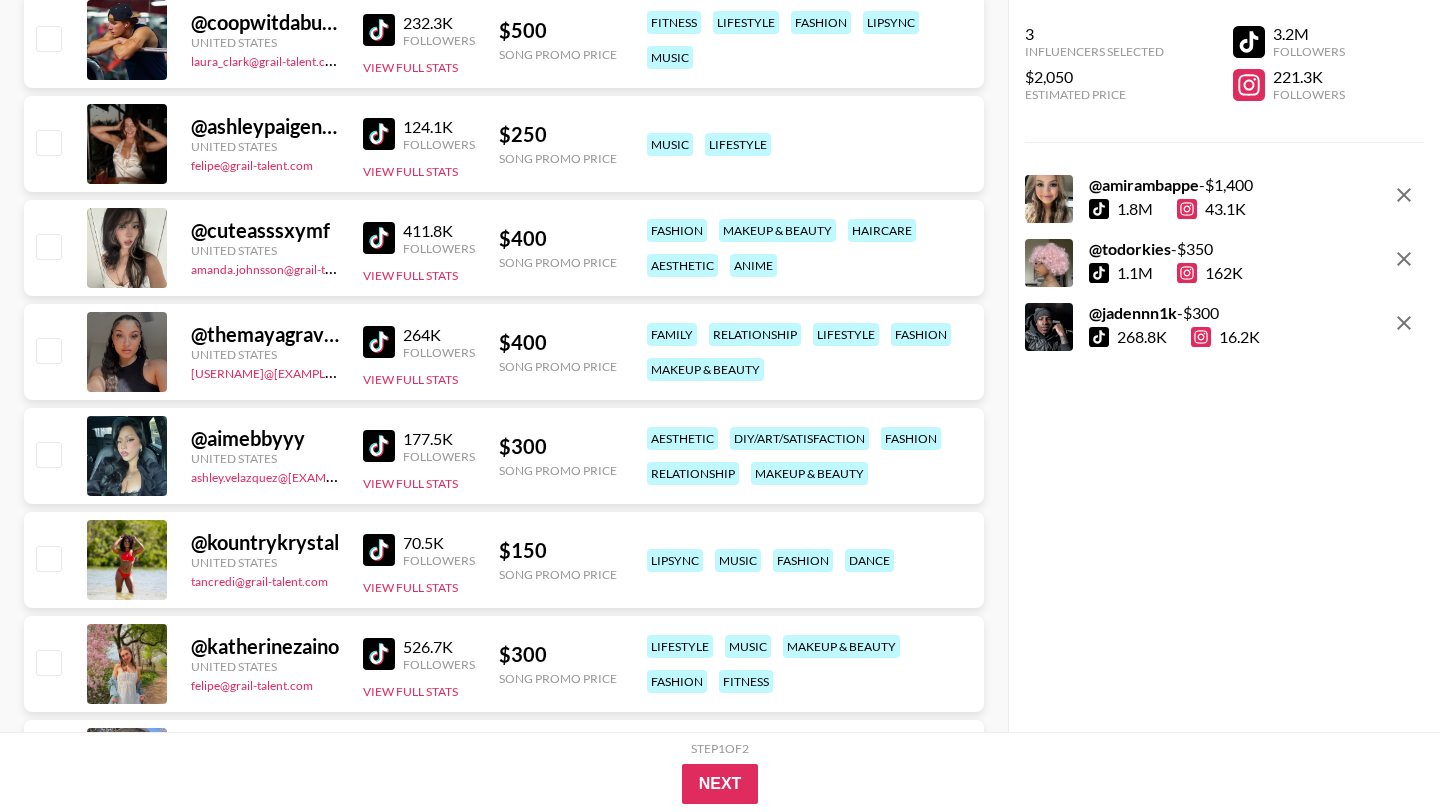 scroll, scrollTop: 5214, scrollLeft: 0, axis: vertical 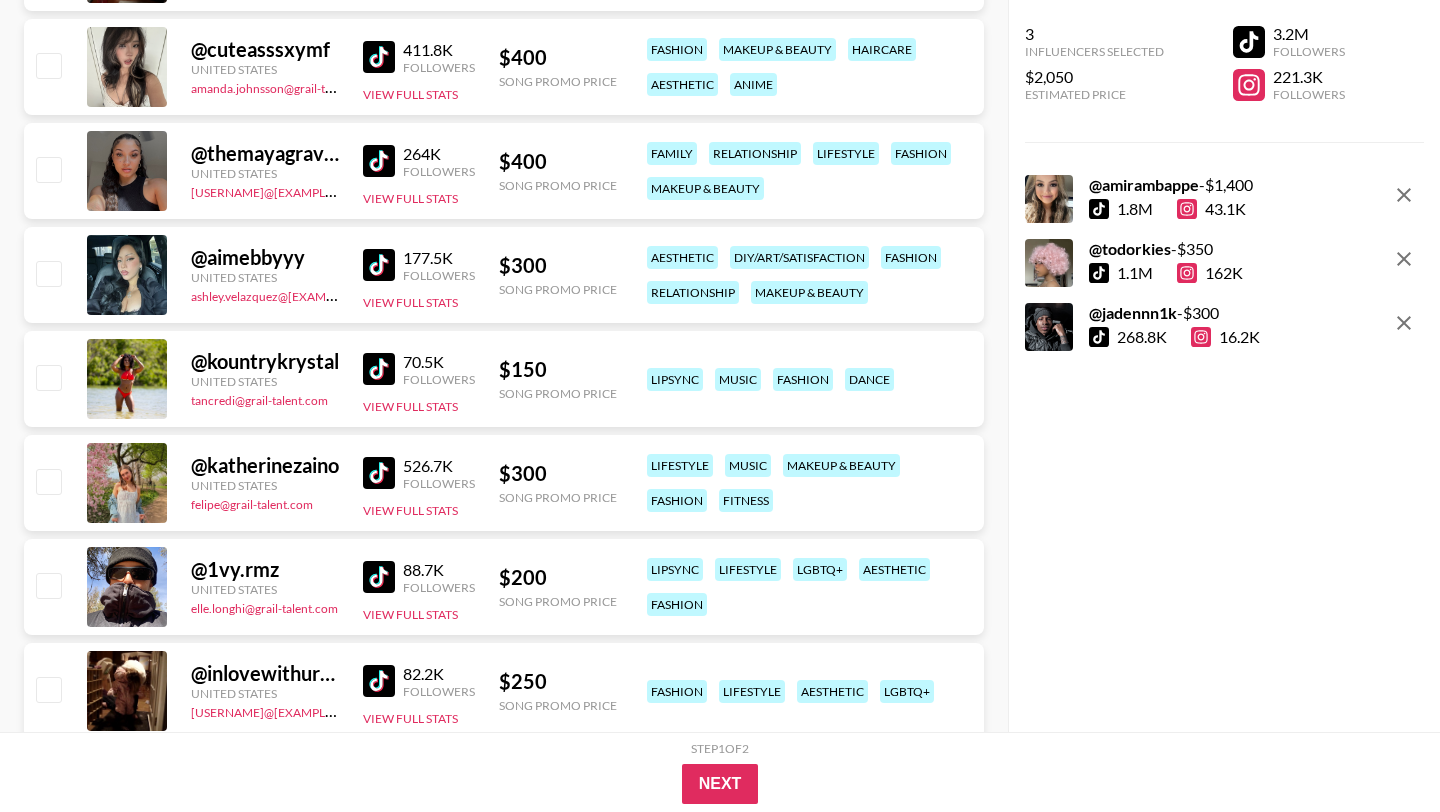 click at bounding box center (379, 161) 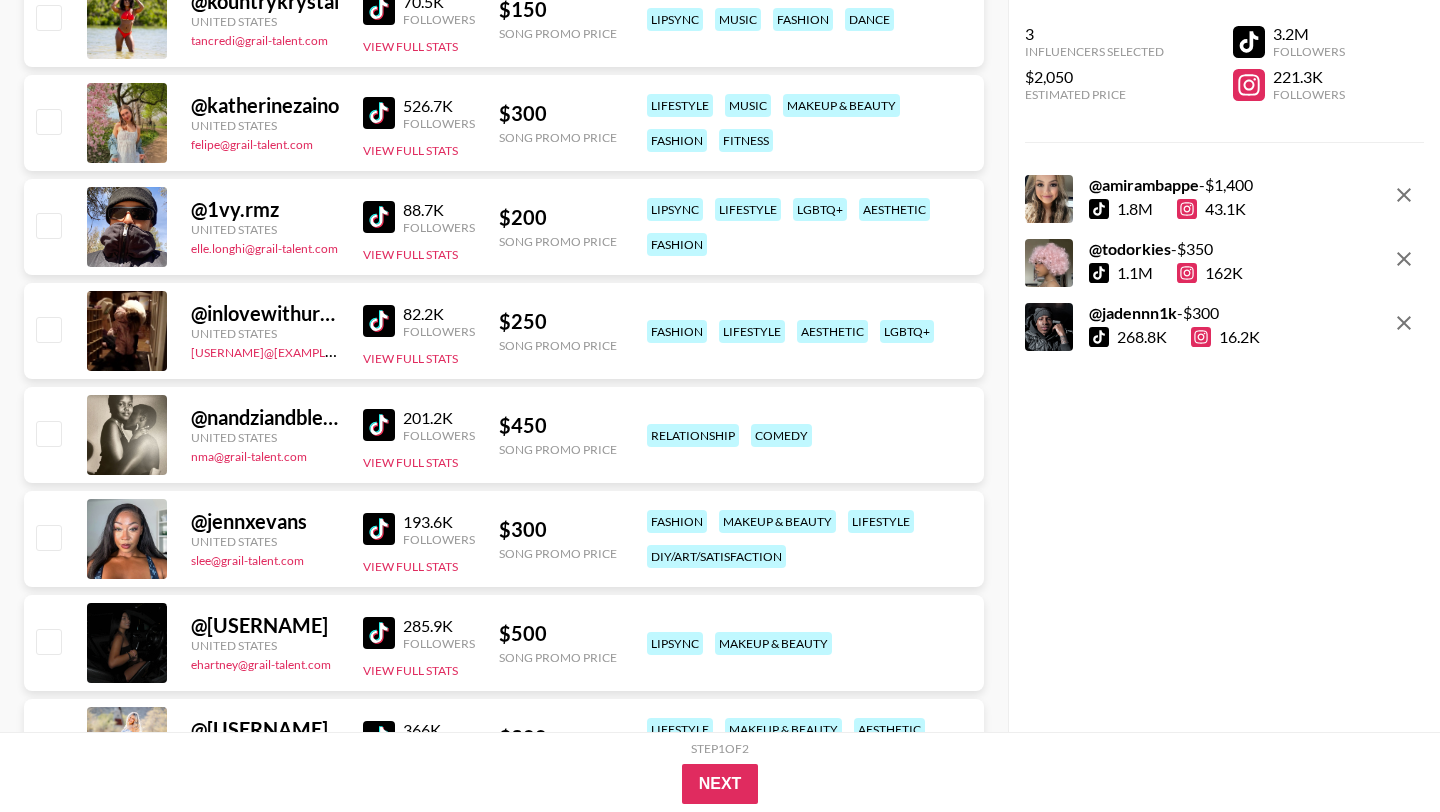 scroll, scrollTop: 5665, scrollLeft: 0, axis: vertical 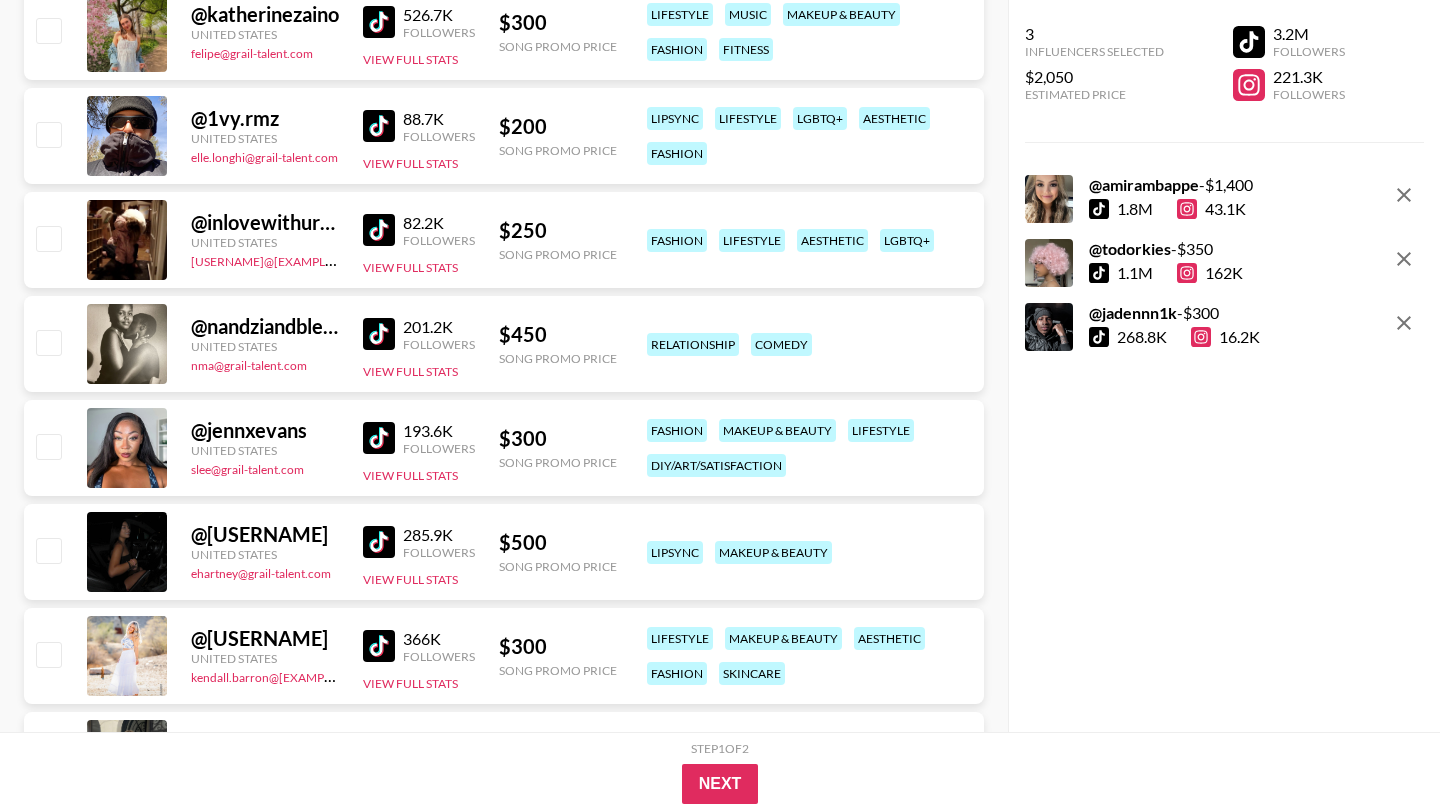 click at bounding box center (379, 438) 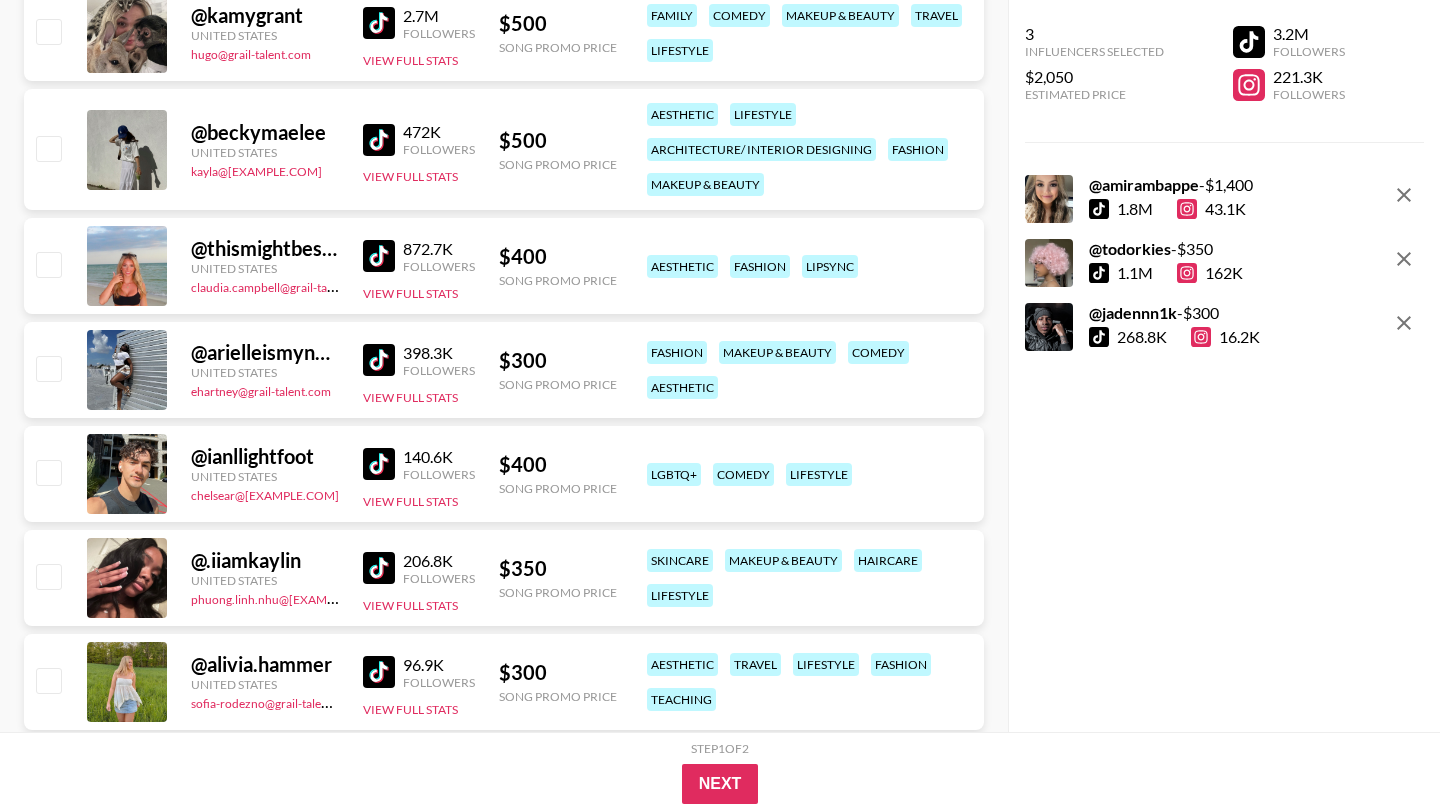 scroll, scrollTop: 6705, scrollLeft: 0, axis: vertical 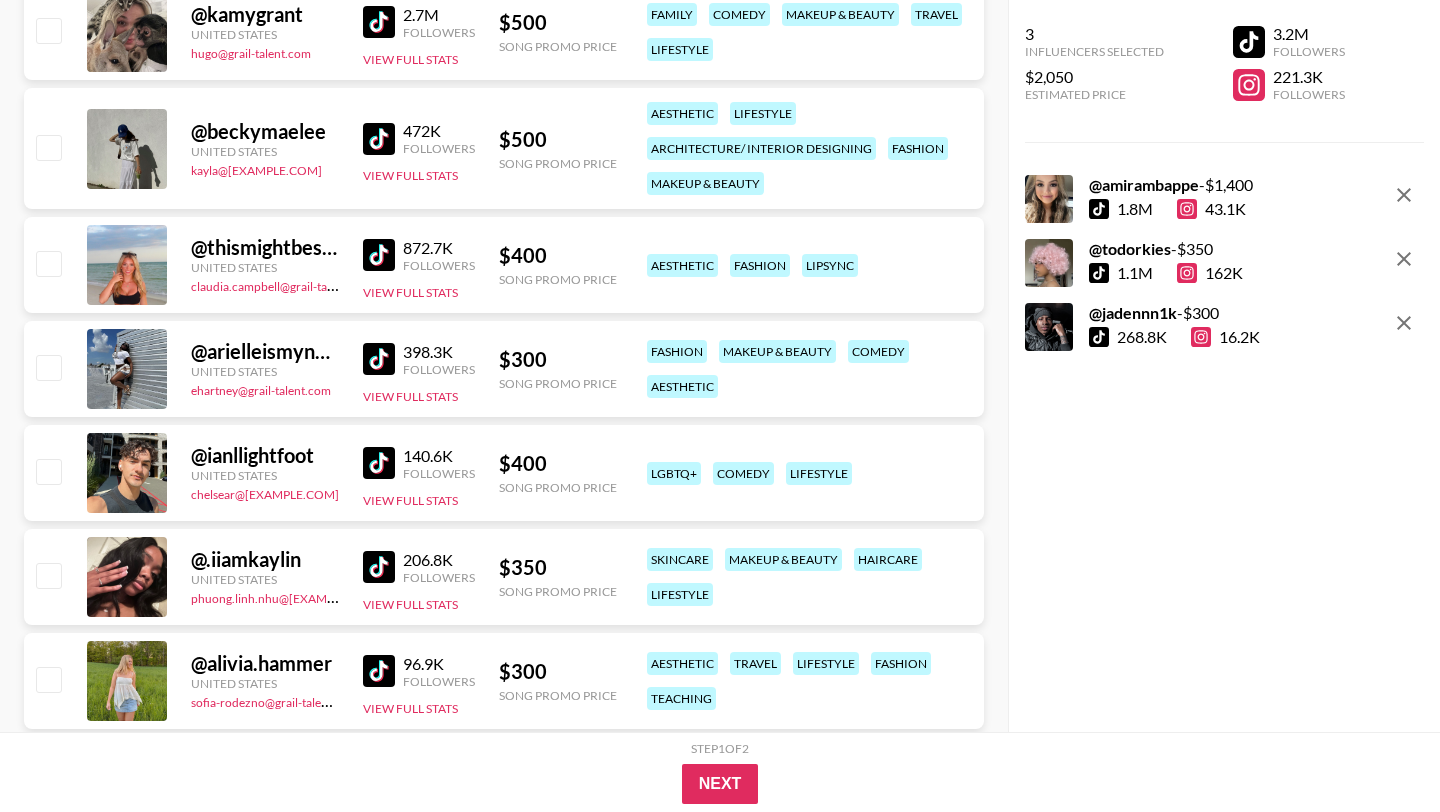 click at bounding box center (379, 567) 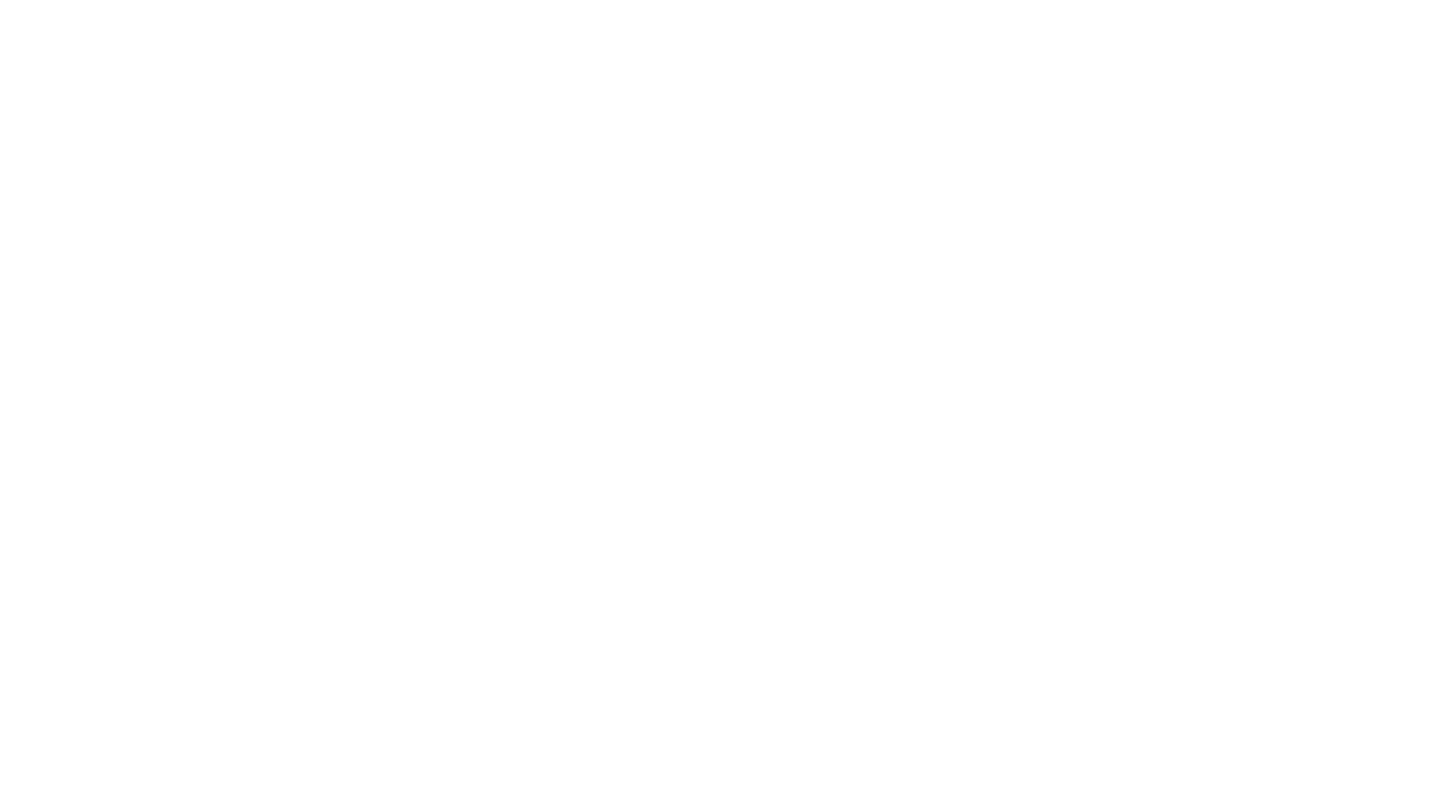 scroll, scrollTop: 0, scrollLeft: 0, axis: both 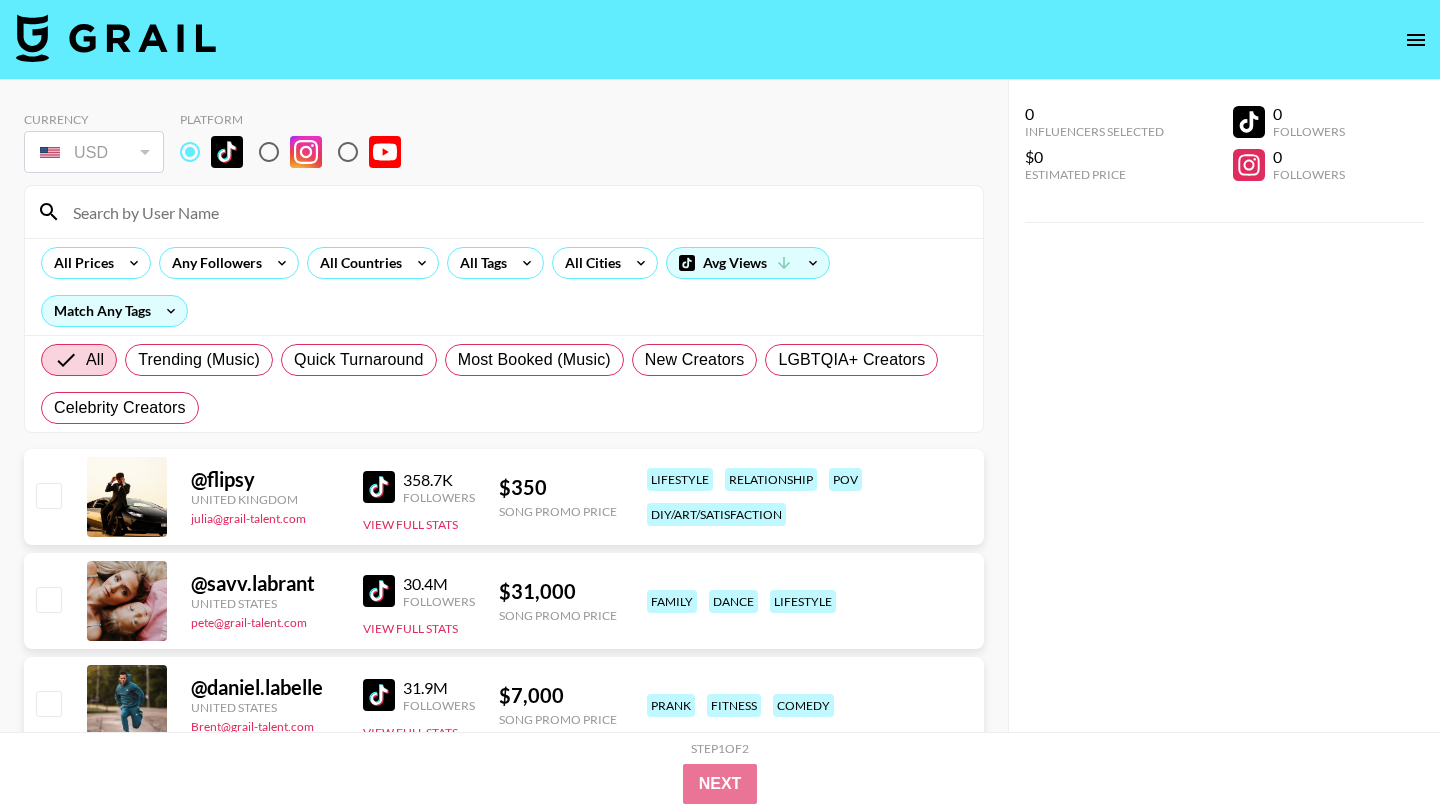 click at bounding box center (348, 152) 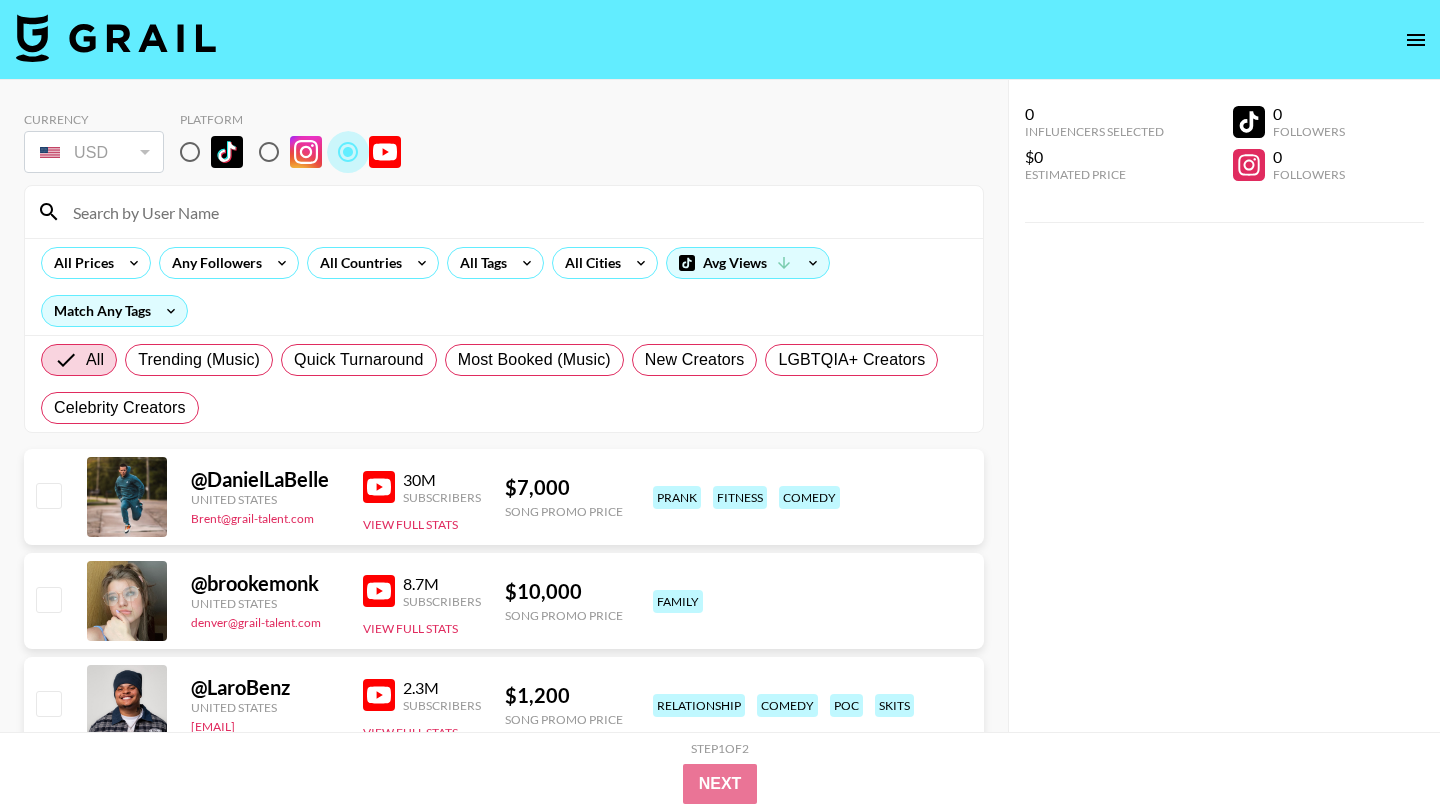 click at bounding box center [269, 152] 